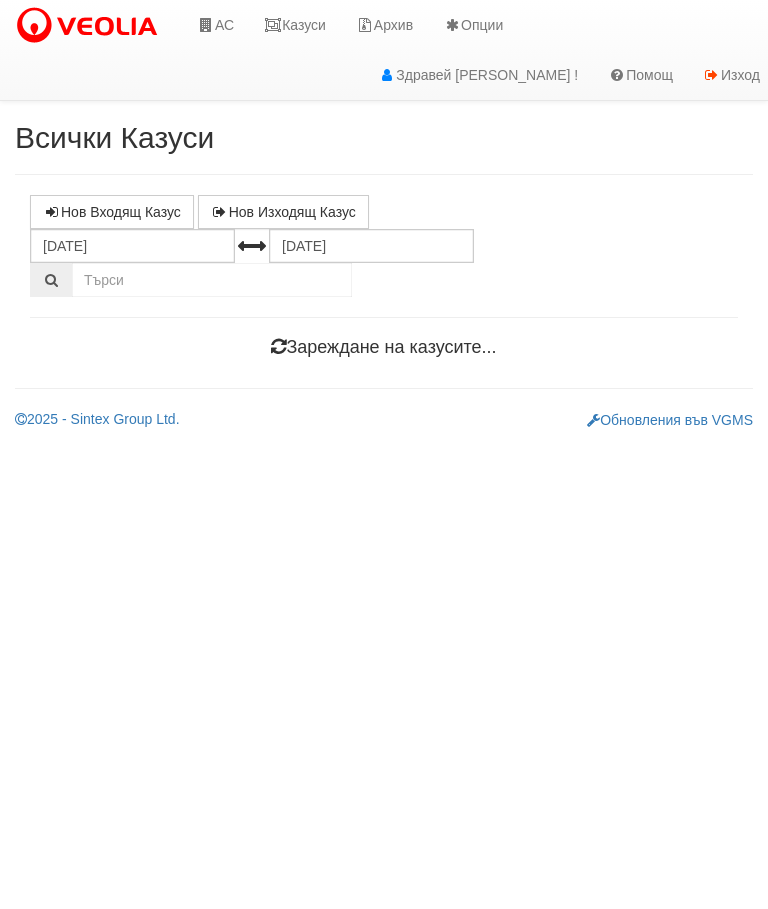 scroll, scrollTop: 0, scrollLeft: 0, axis: both 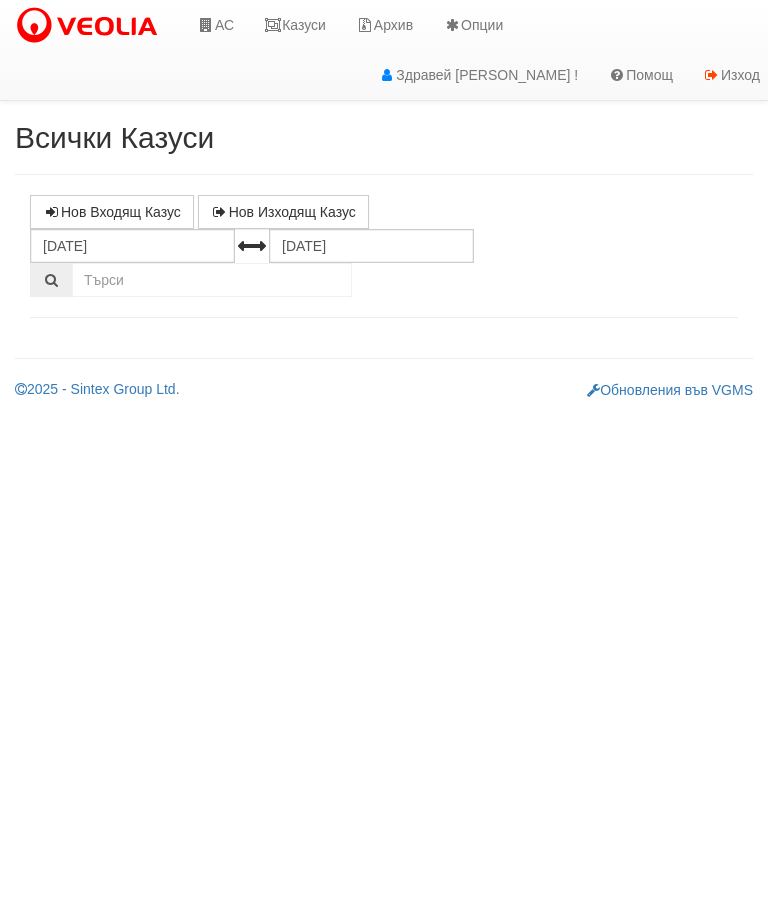 select on "10" 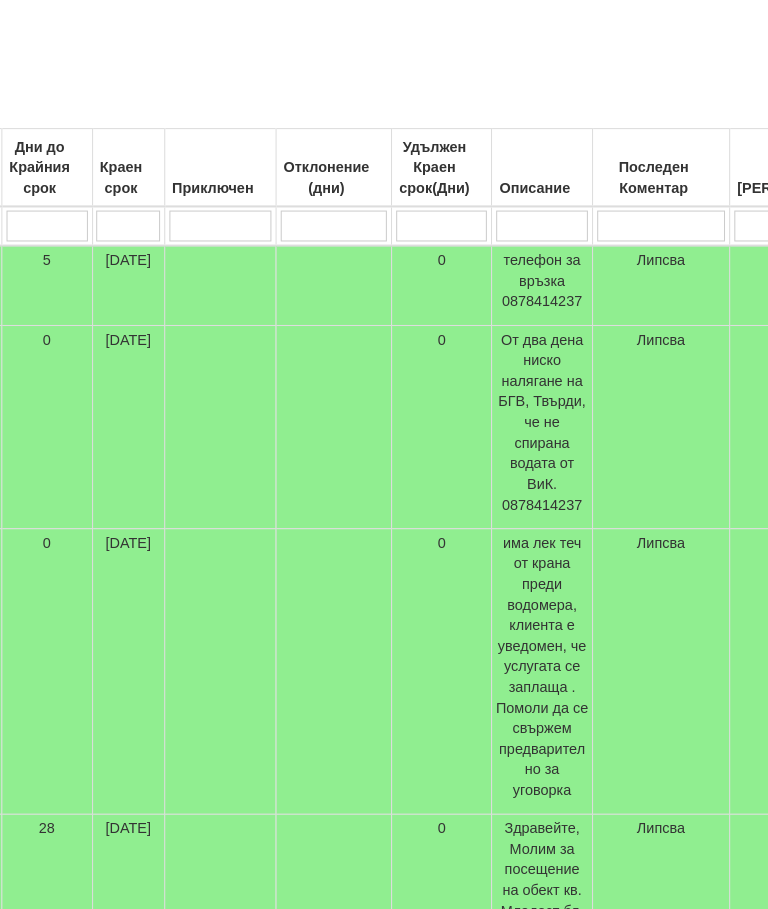 scroll, scrollTop: 370, scrollLeft: 795, axis: both 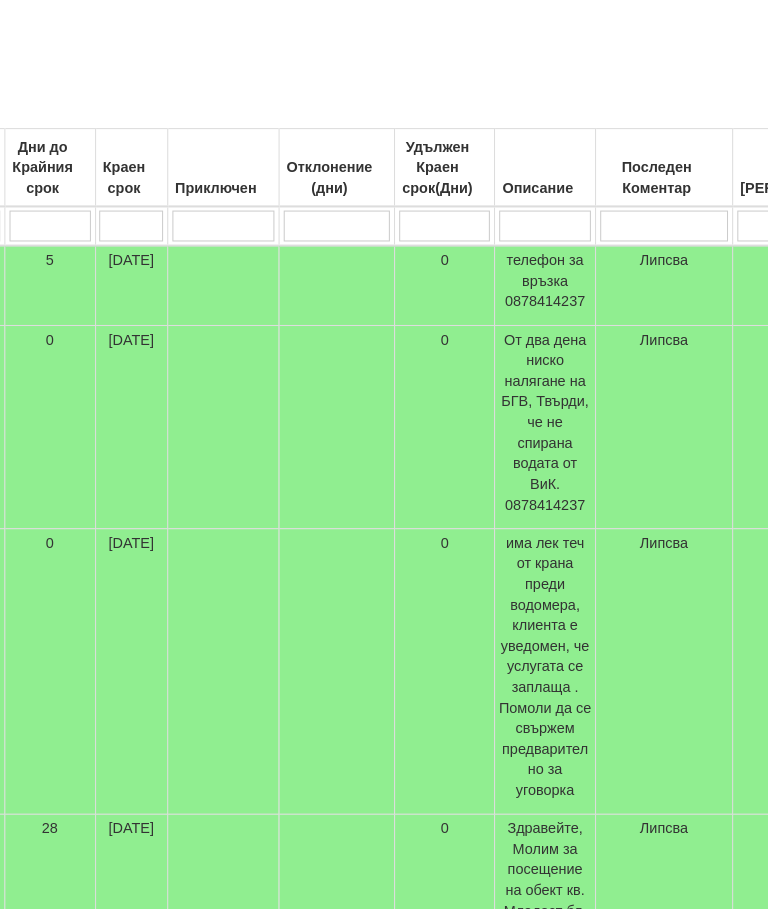 click at bounding box center [665, 246] 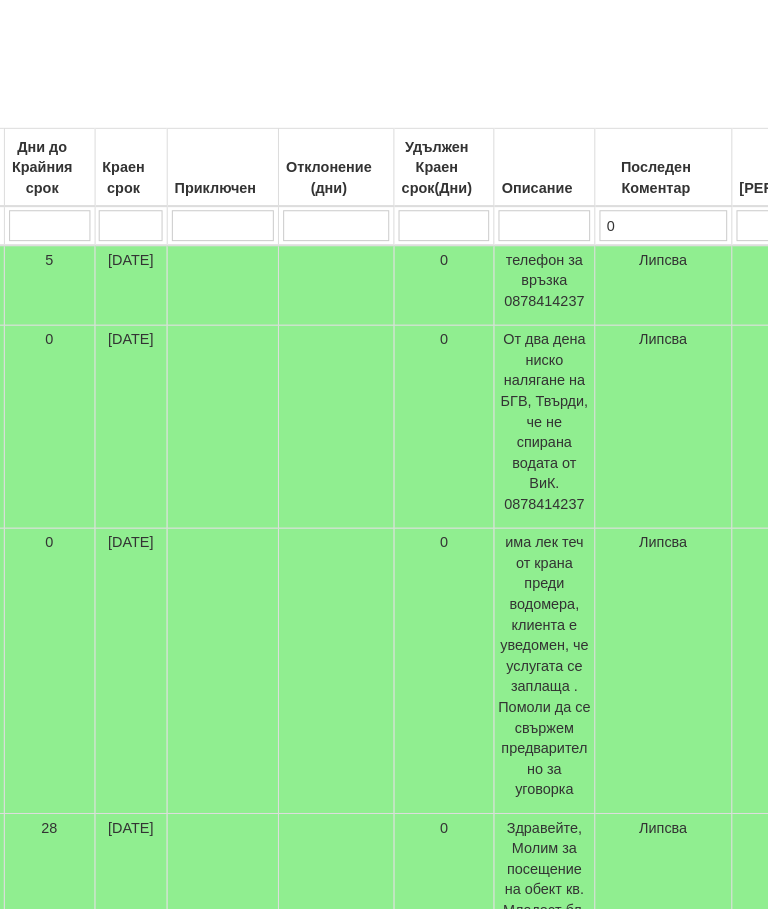 type on "09" 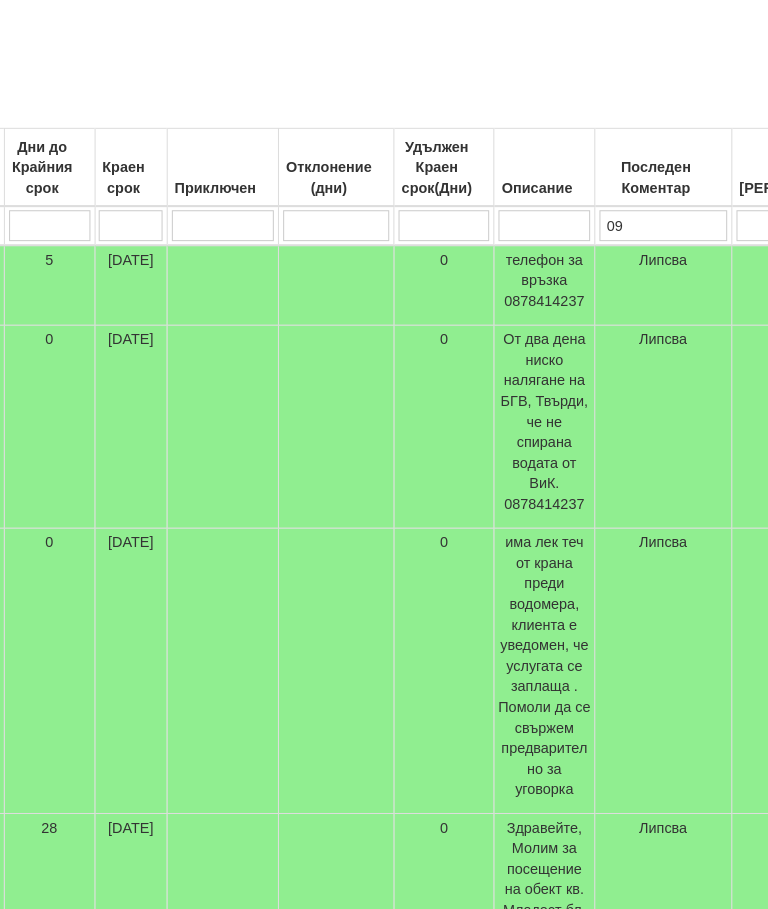 type on "09" 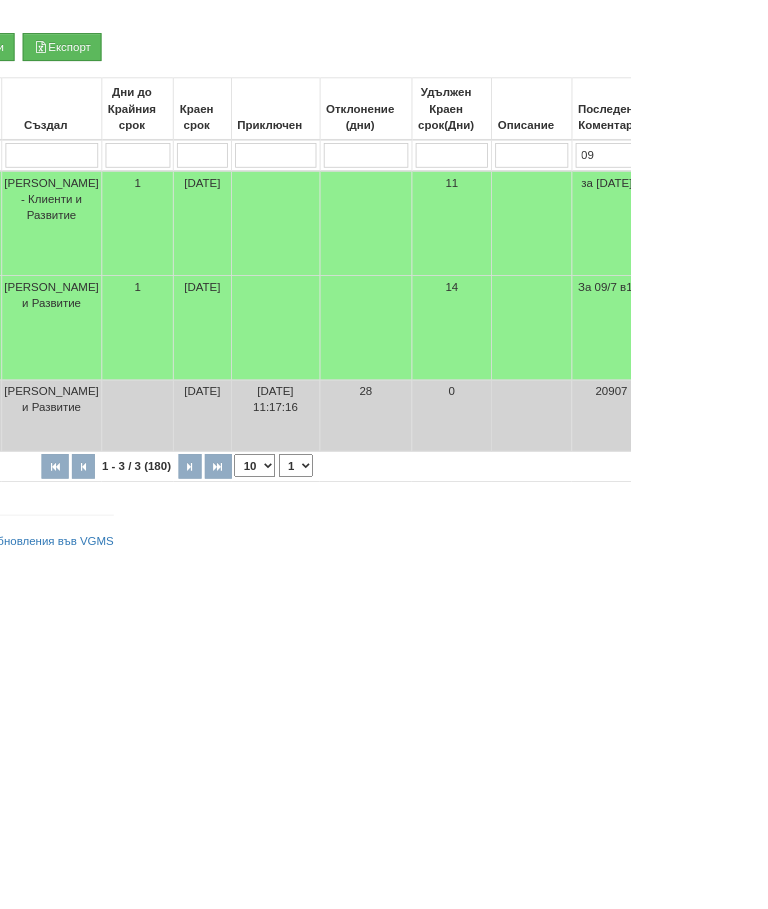 scroll, scrollTop: 199, scrollLeft: 0, axis: vertical 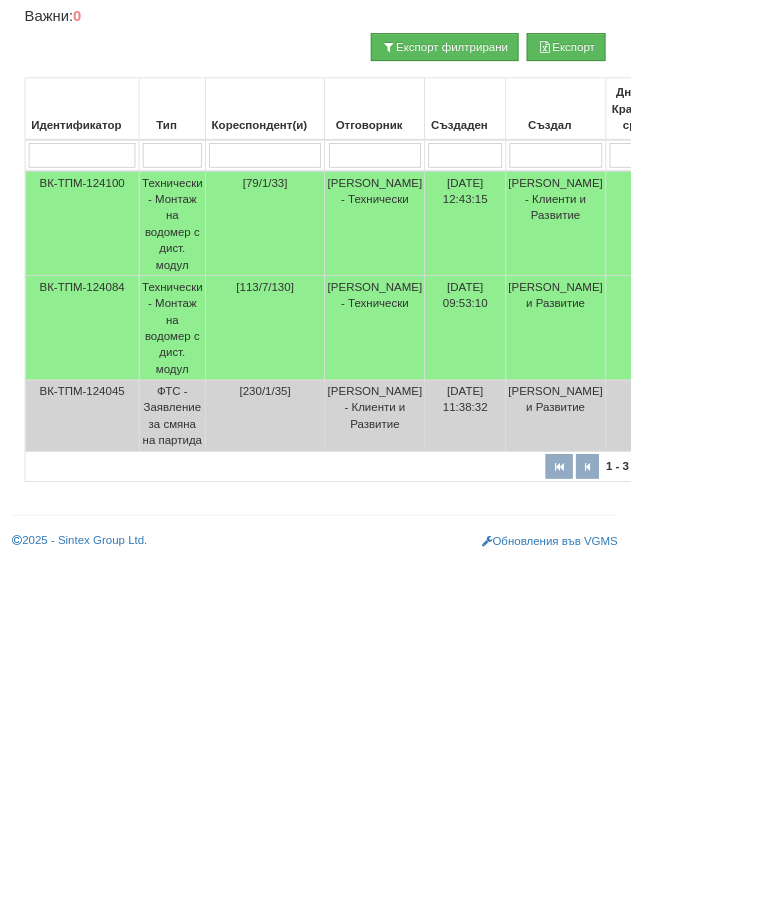 type on "09" 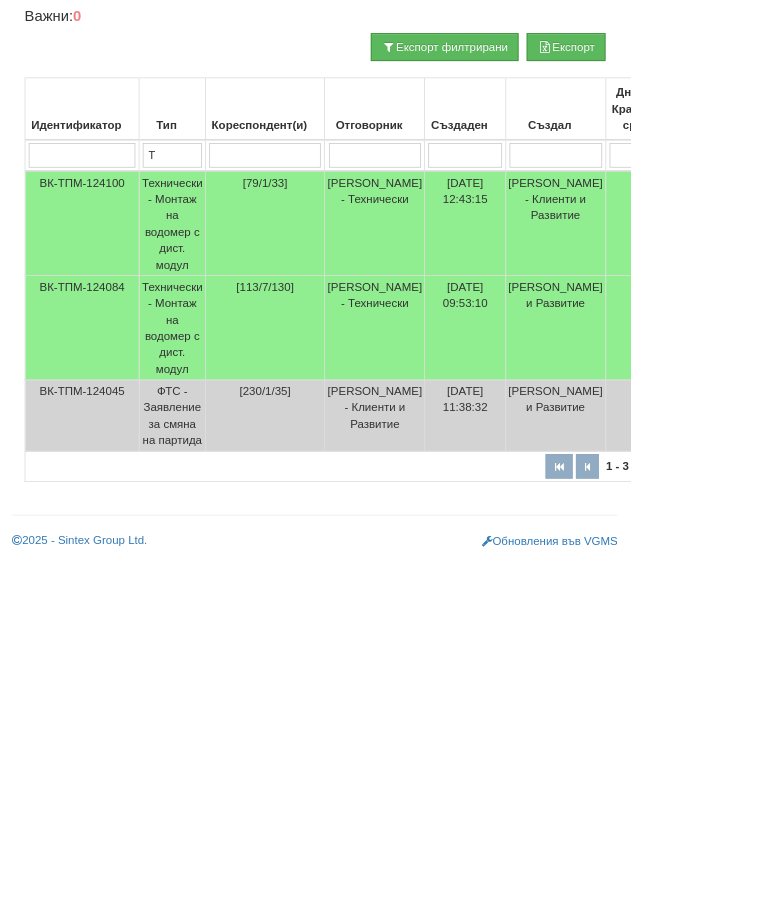 type on "Т" 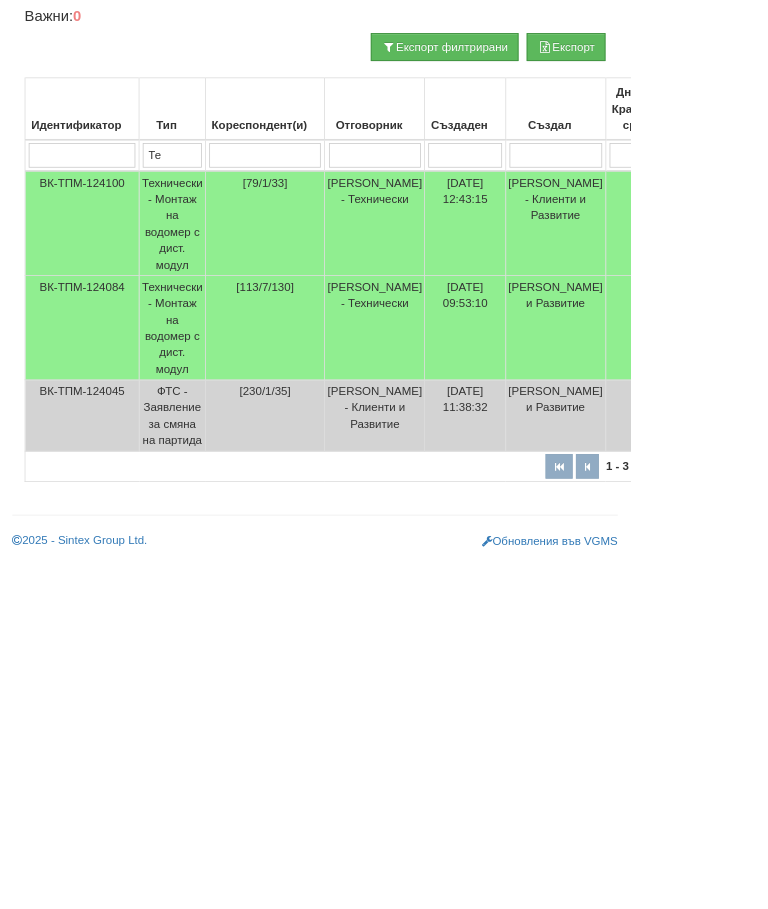 type on "Те" 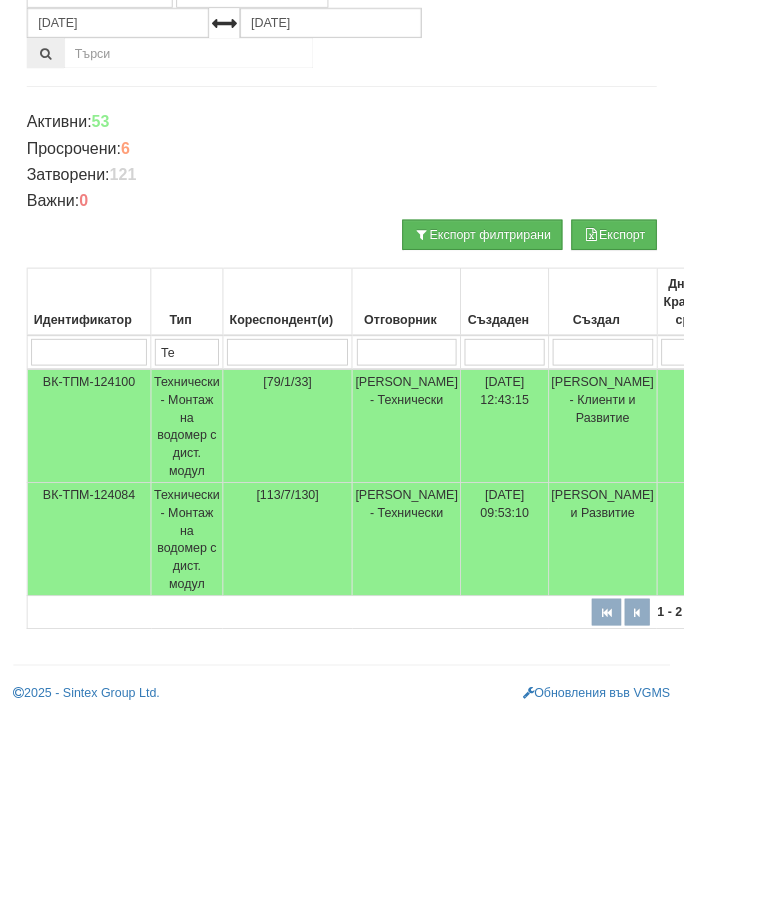 scroll, scrollTop: 0, scrollLeft: 0, axis: both 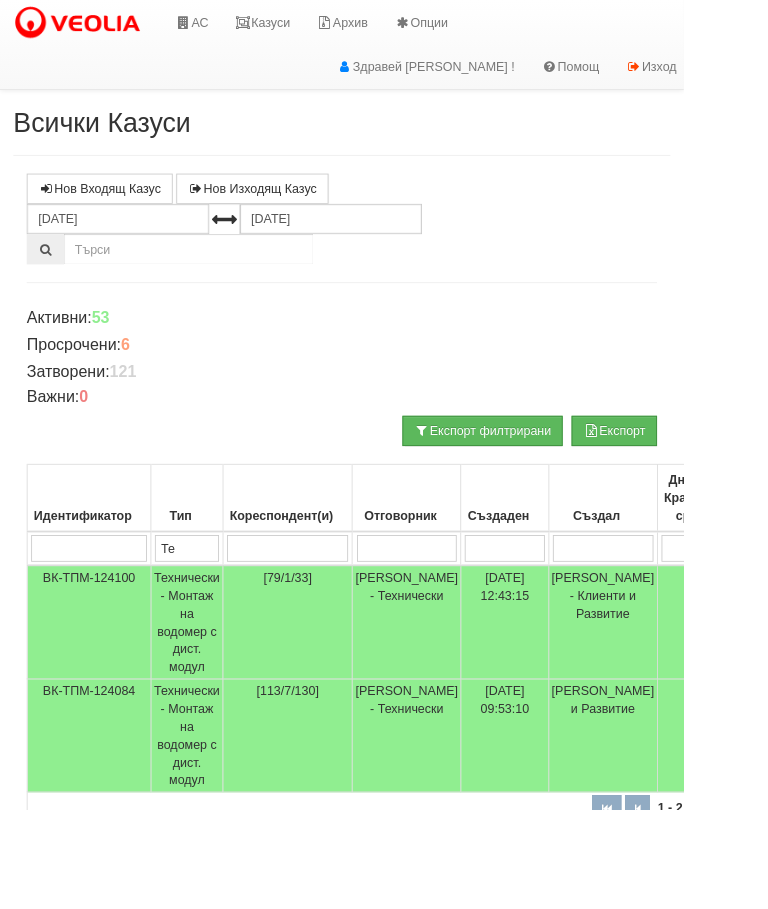 type on "Те" 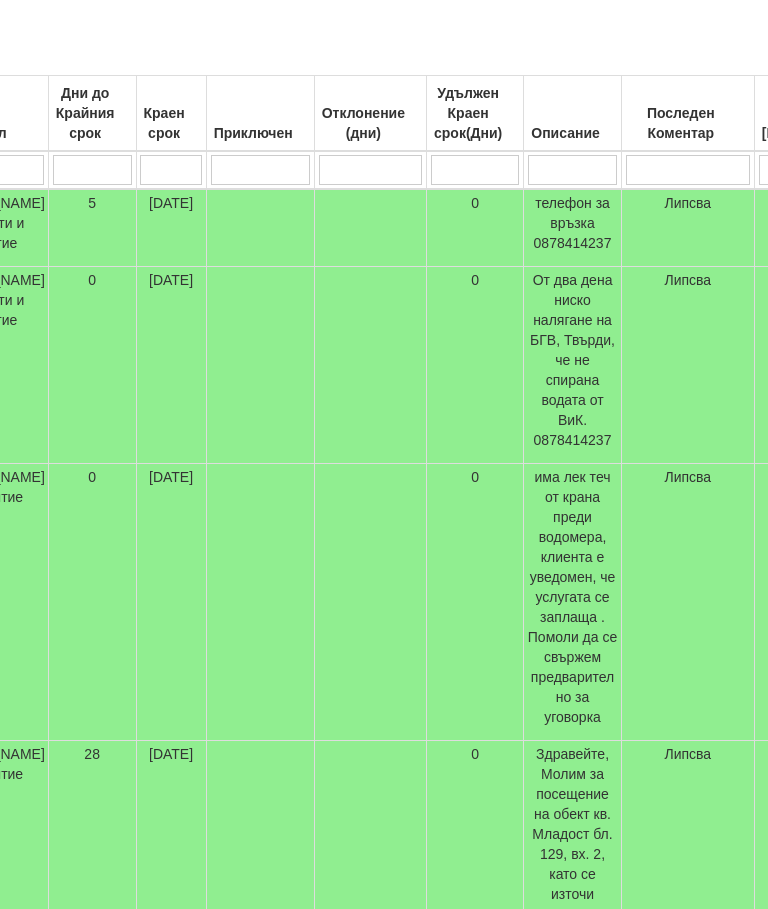 scroll, scrollTop: 446, scrollLeft: 795, axis: both 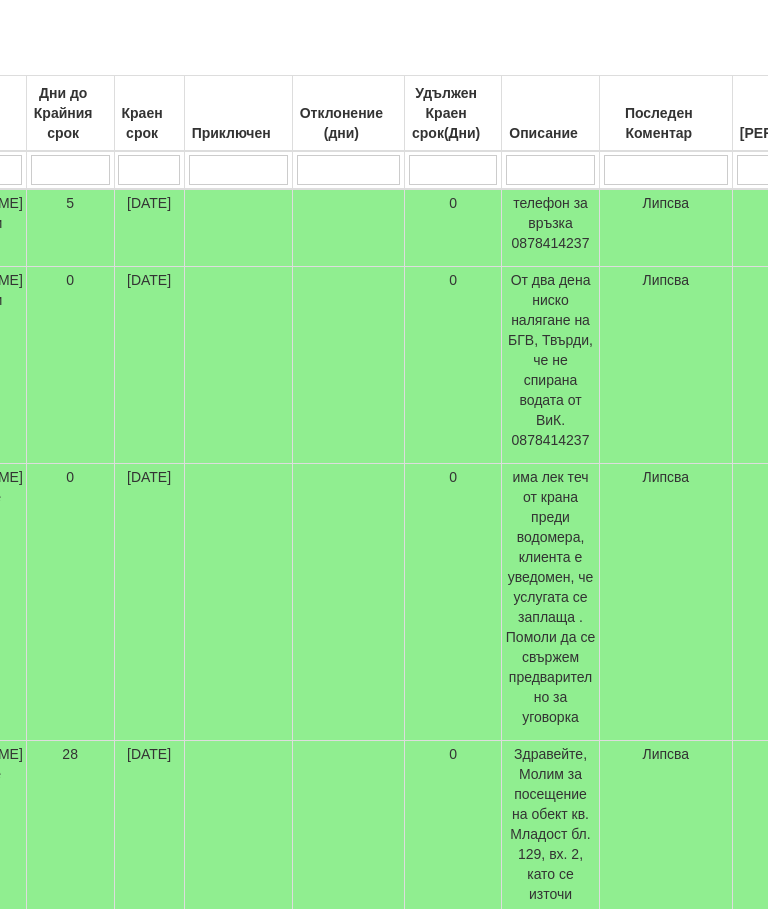 click at bounding box center [917, 170] 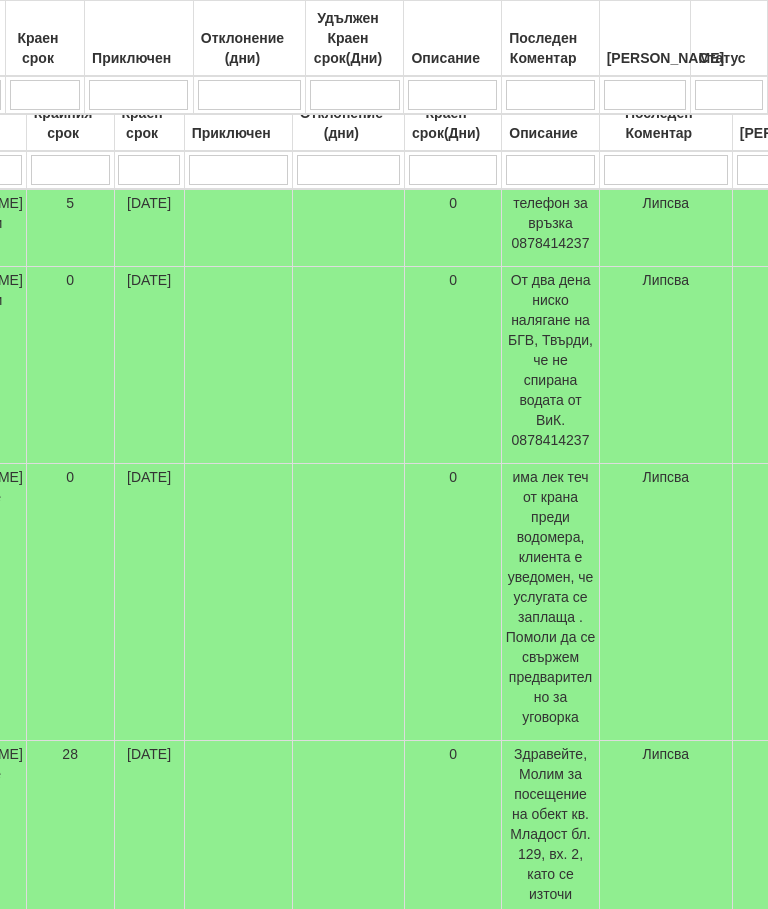 scroll, scrollTop: 445, scrollLeft: 795, axis: both 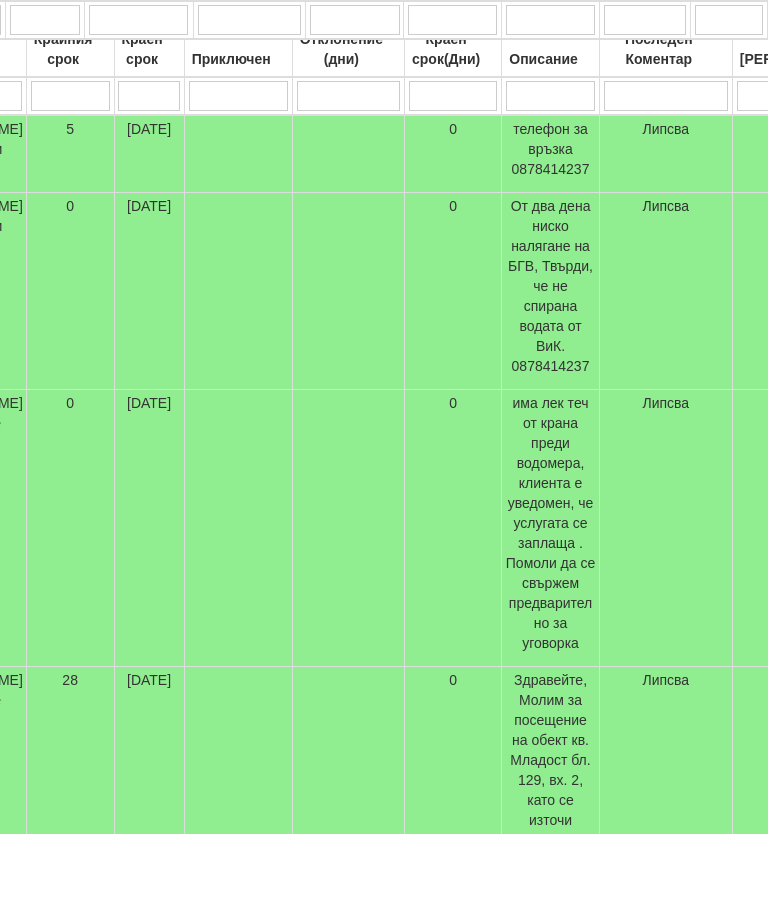 type on "П" 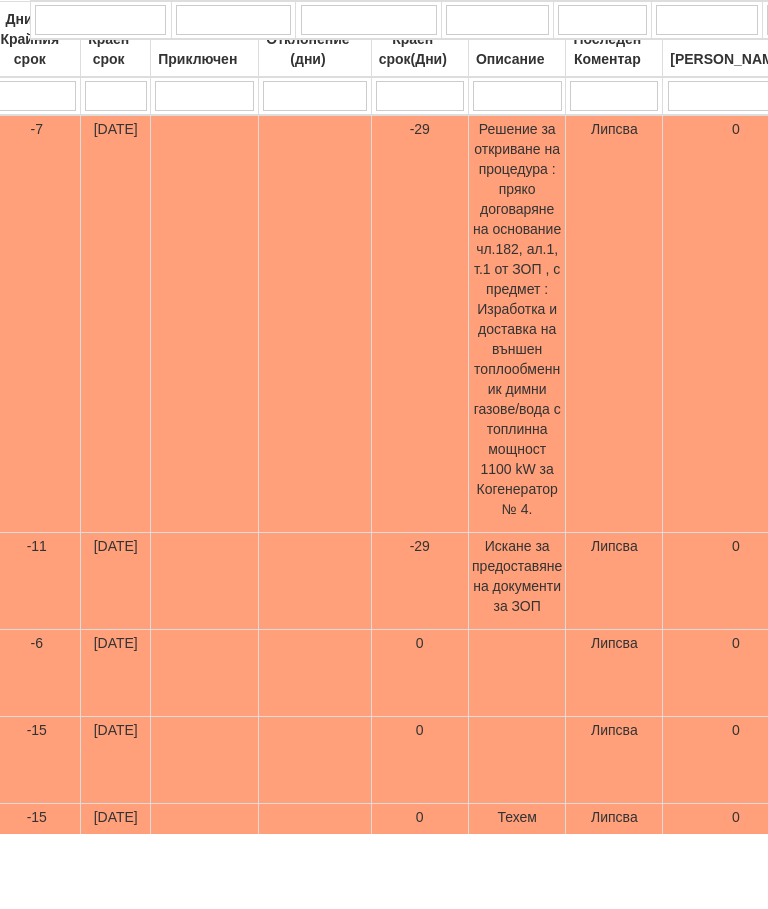 scroll, scrollTop: 180, scrollLeft: 0, axis: vertical 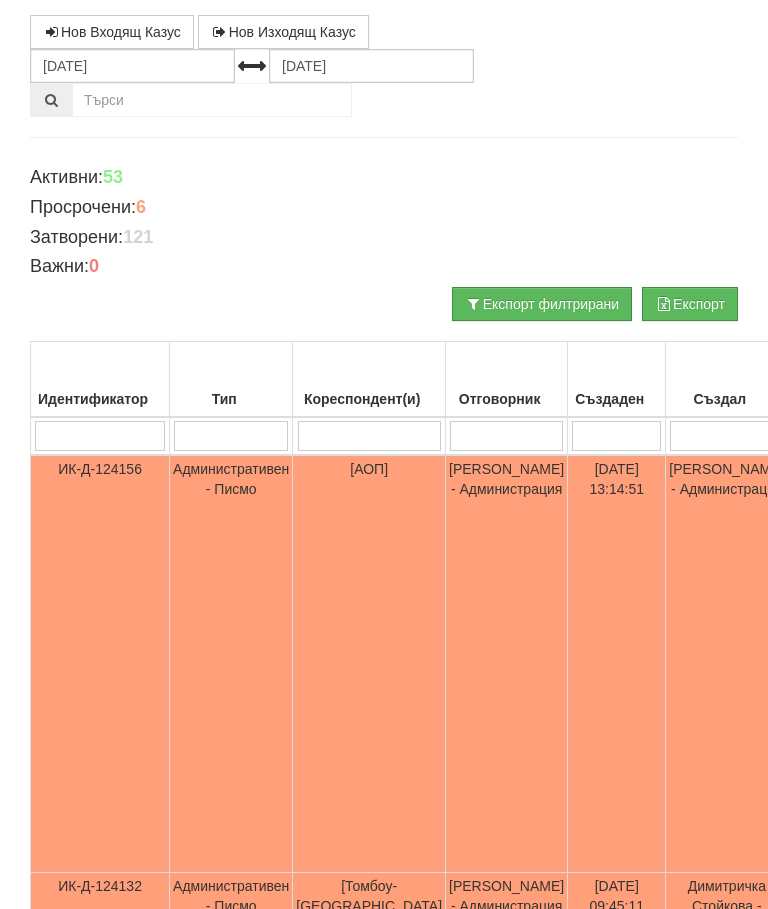 type on "Пр" 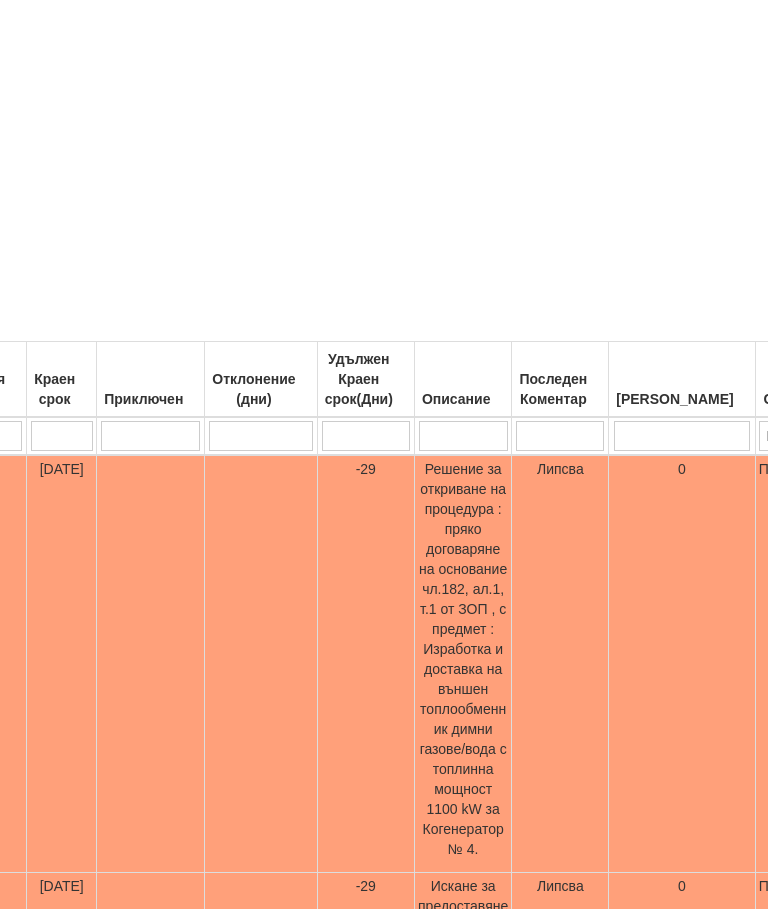 type on "Пр" 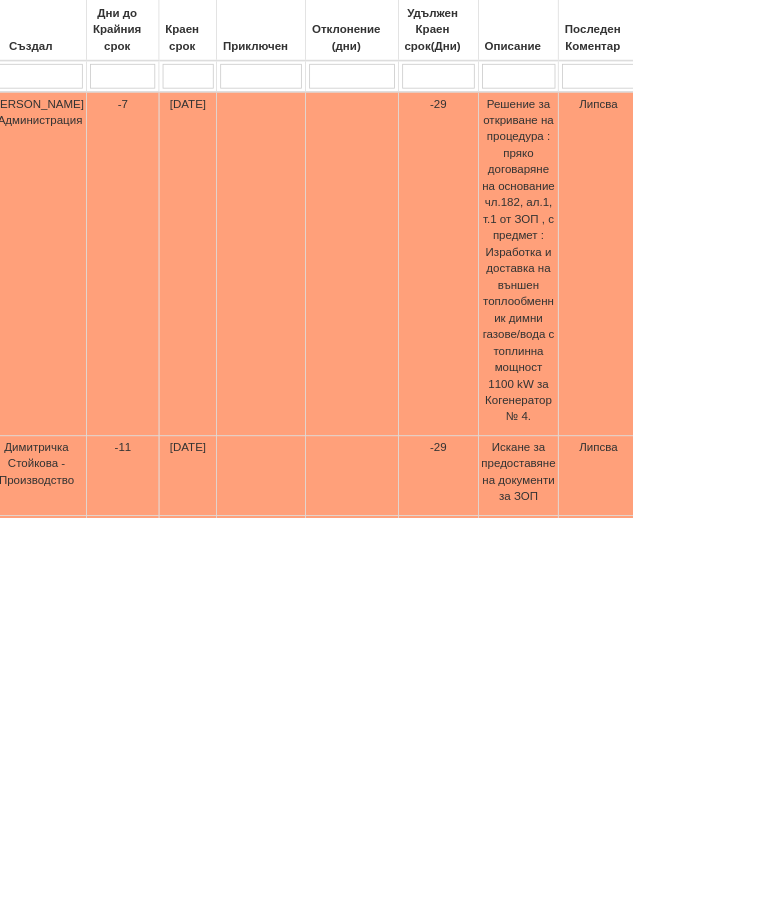 scroll, scrollTop: 243, scrollLeft: 0, axis: vertical 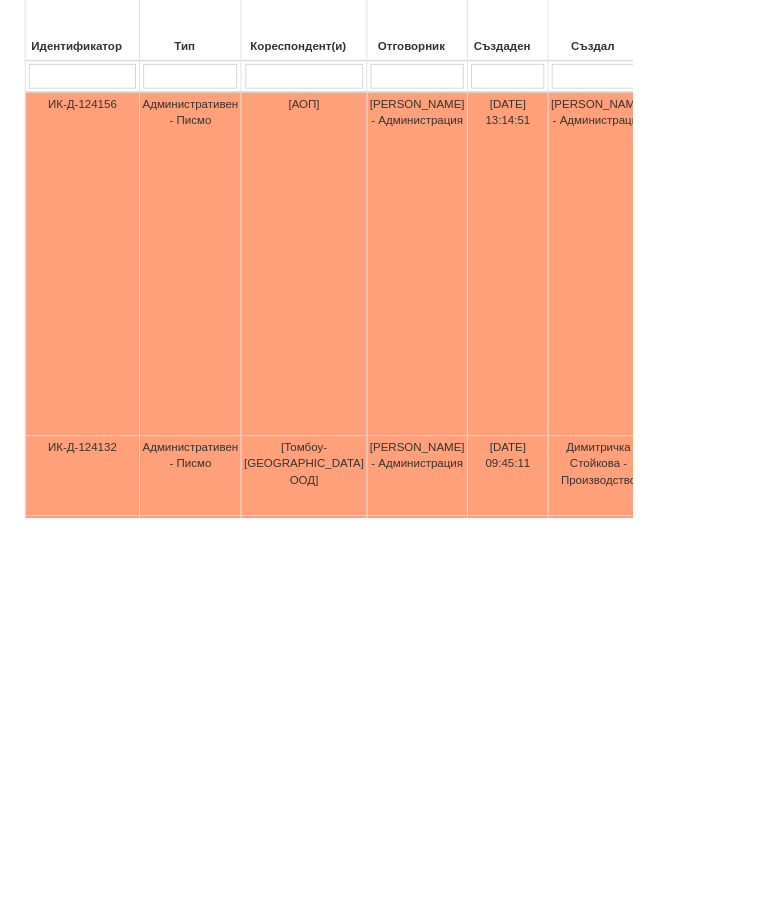 type on "Пр" 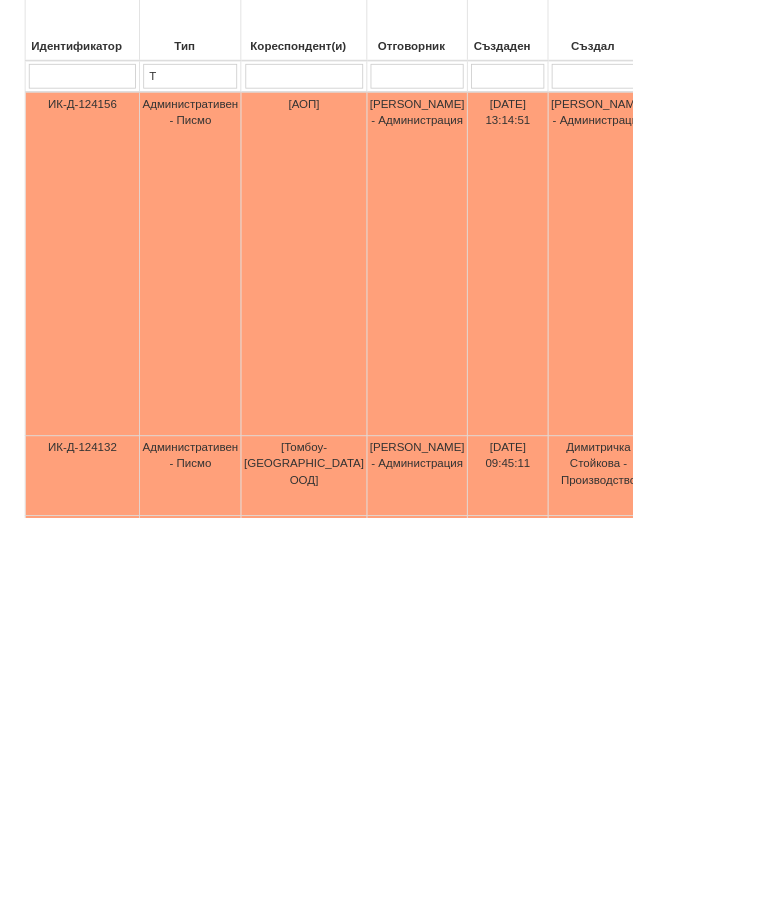 type on "Т" 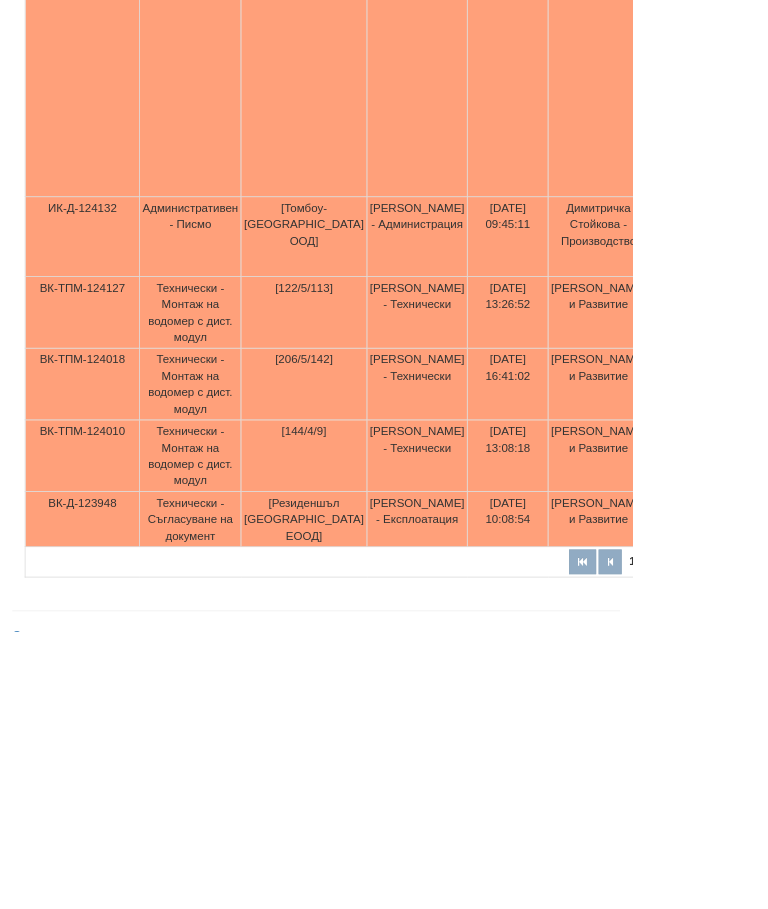 scroll, scrollTop: 740, scrollLeft: 0, axis: vertical 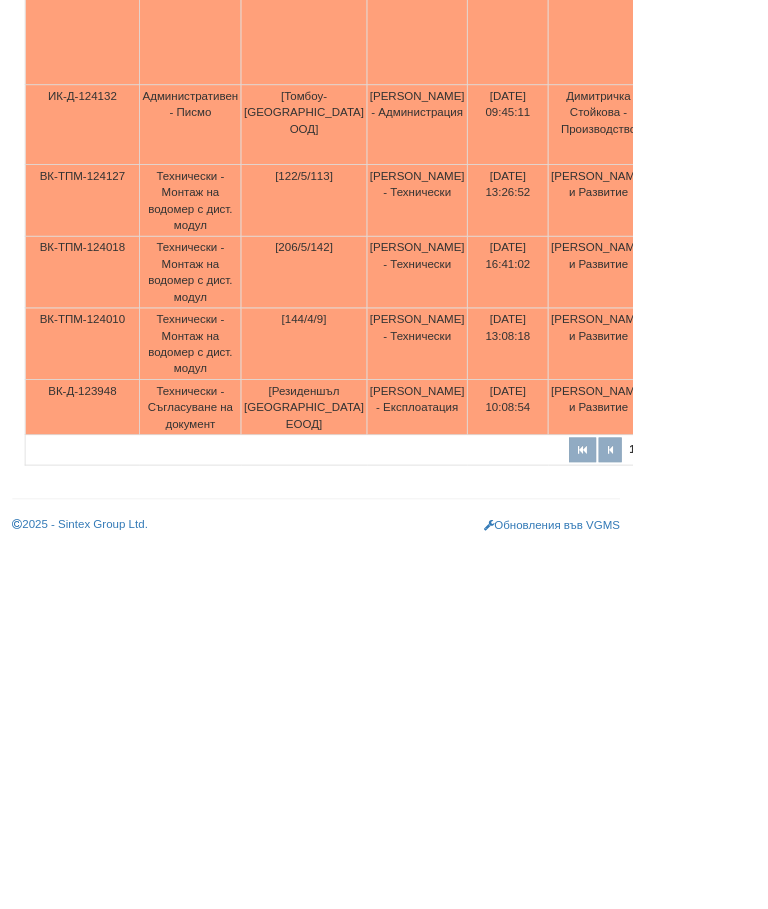 type on "Т" 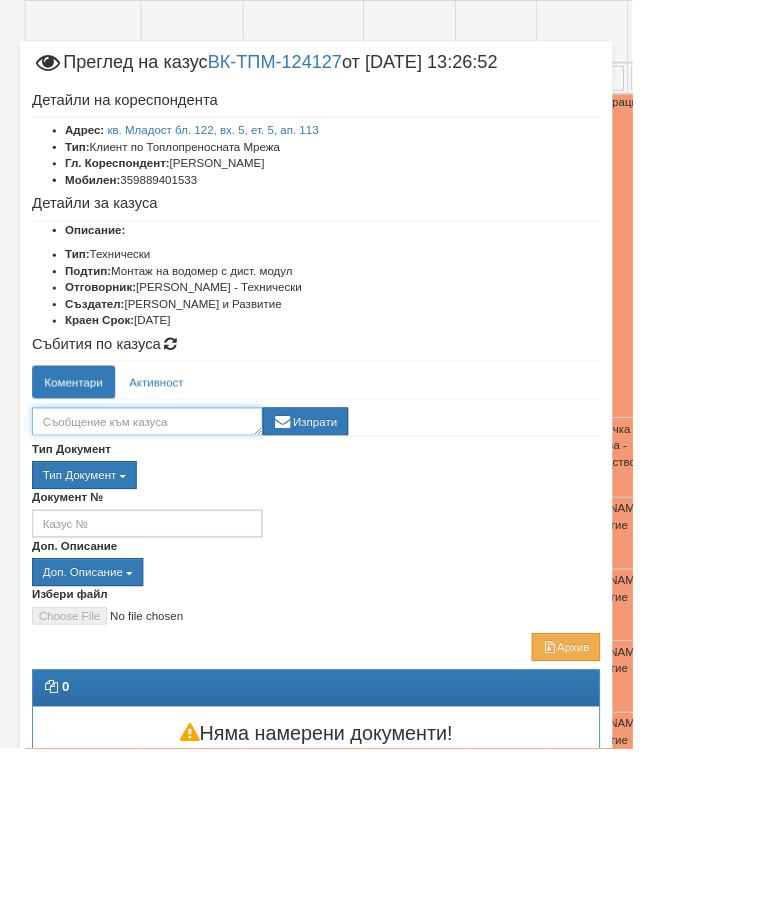click at bounding box center [179, 512] 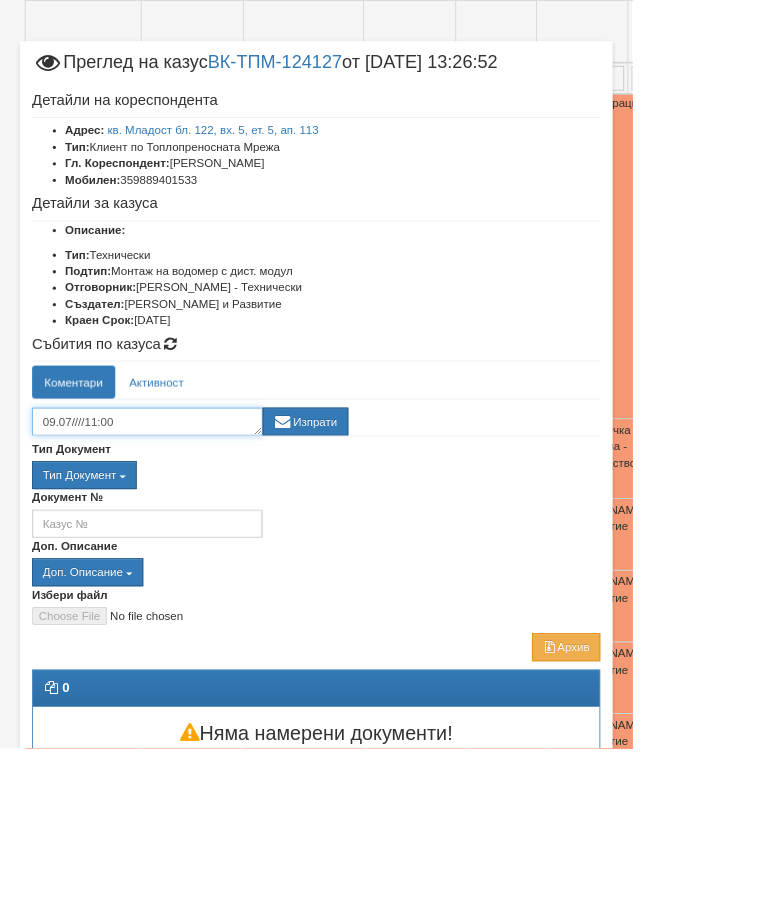 type on "09.07////11:00" 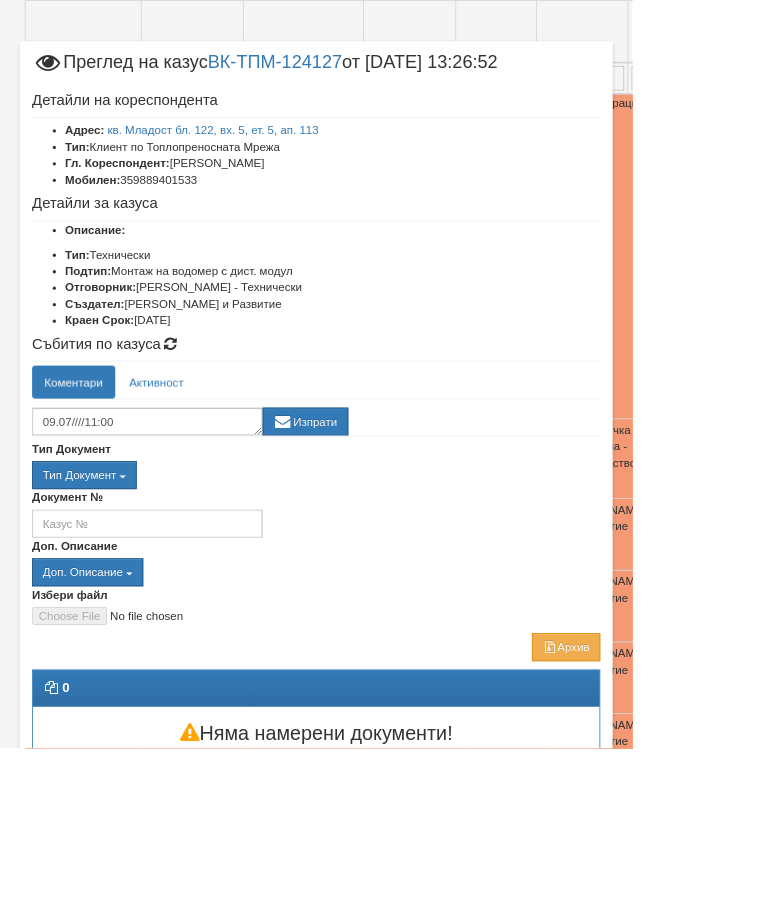 click on "Изпрати" at bounding box center [371, 512] 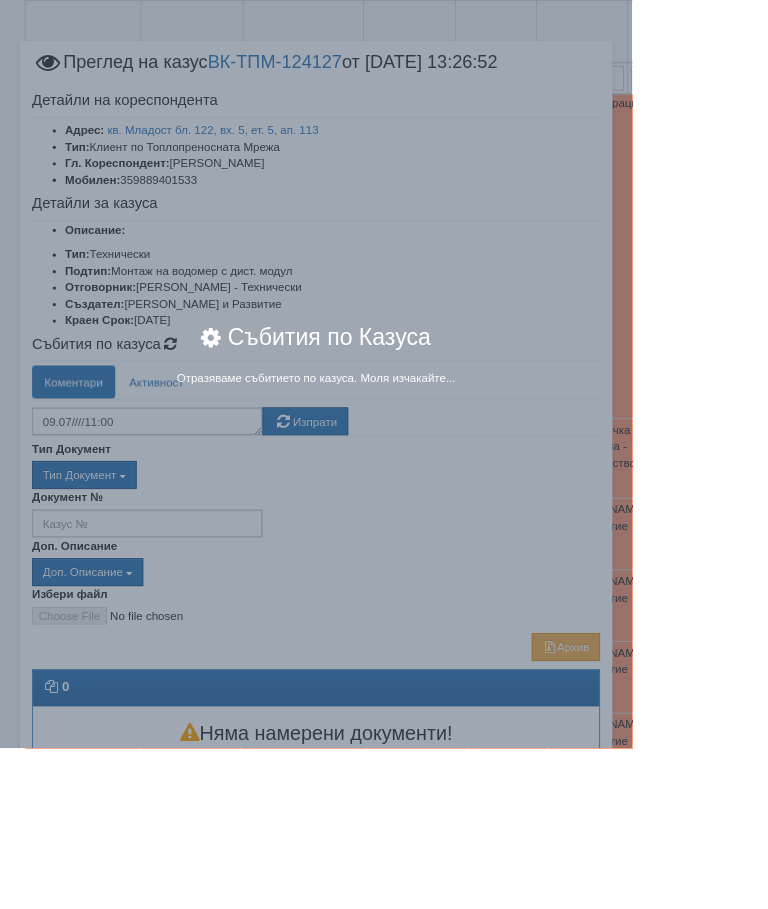 scroll, scrollTop: 545, scrollLeft: 0, axis: vertical 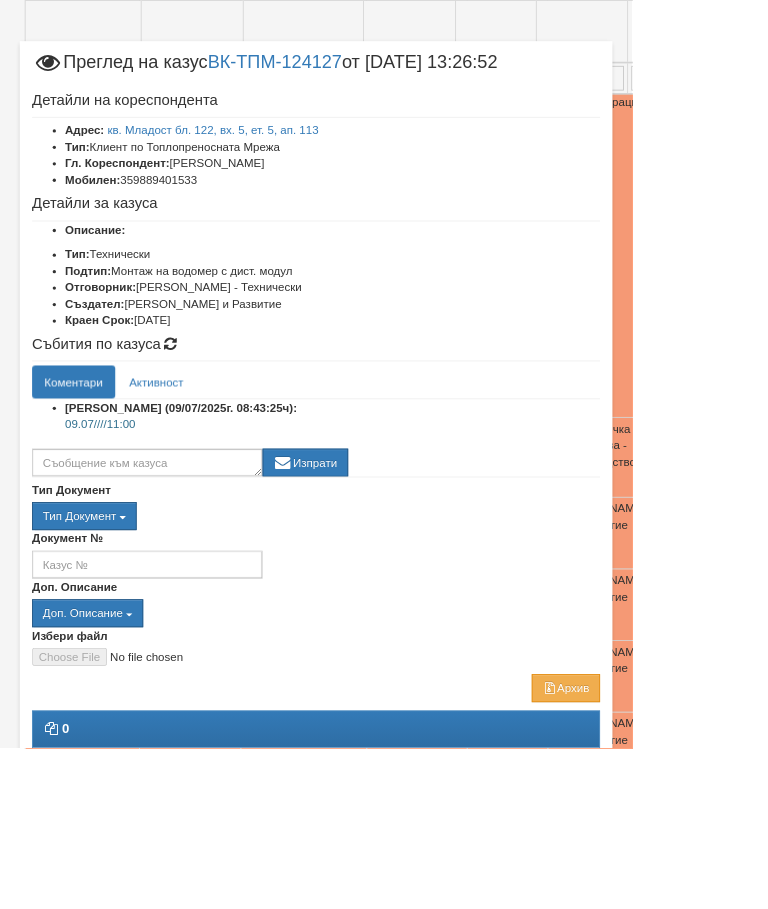 click on "Отказ" at bounding box center [693, 1036] 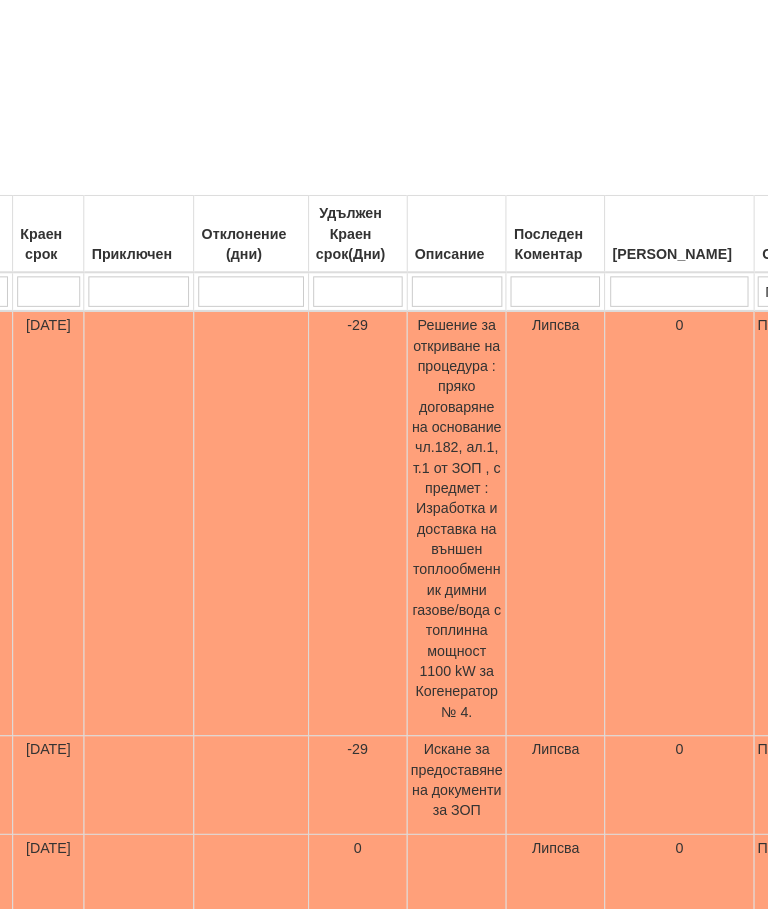 scroll, scrollTop: 329, scrollLeft: 849, axis: both 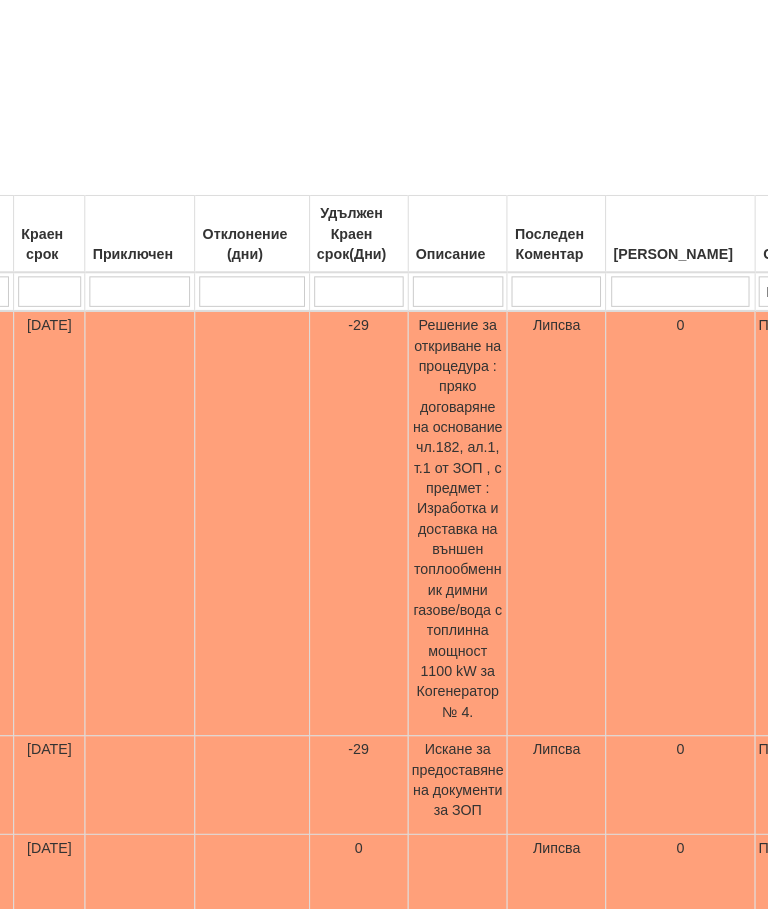 click on "Пр" at bounding box center (793, 287) 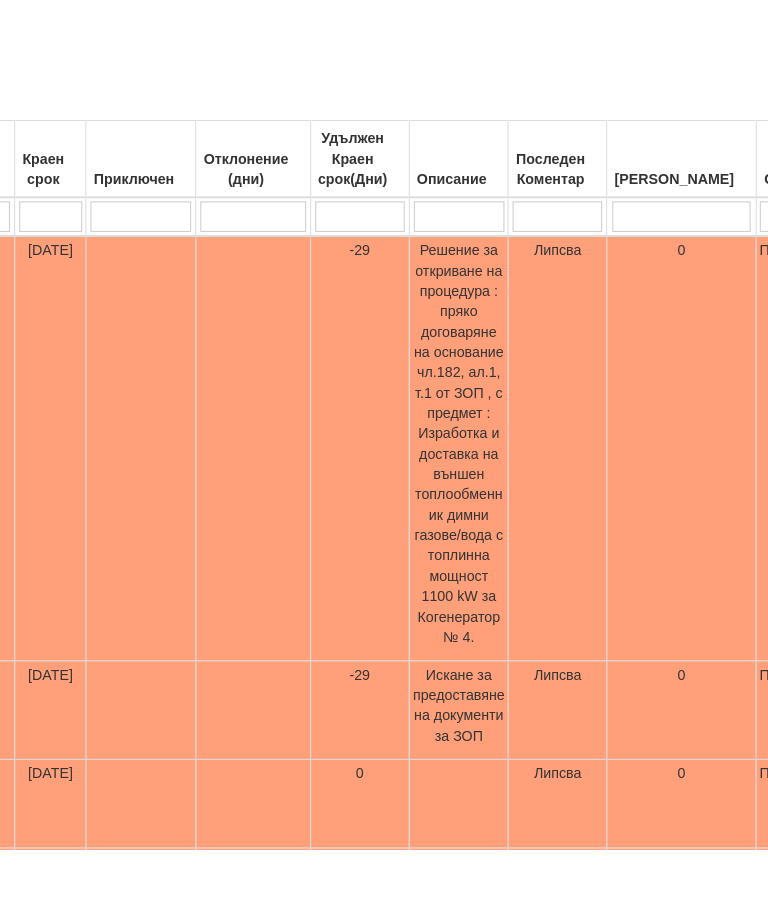 type on "П" 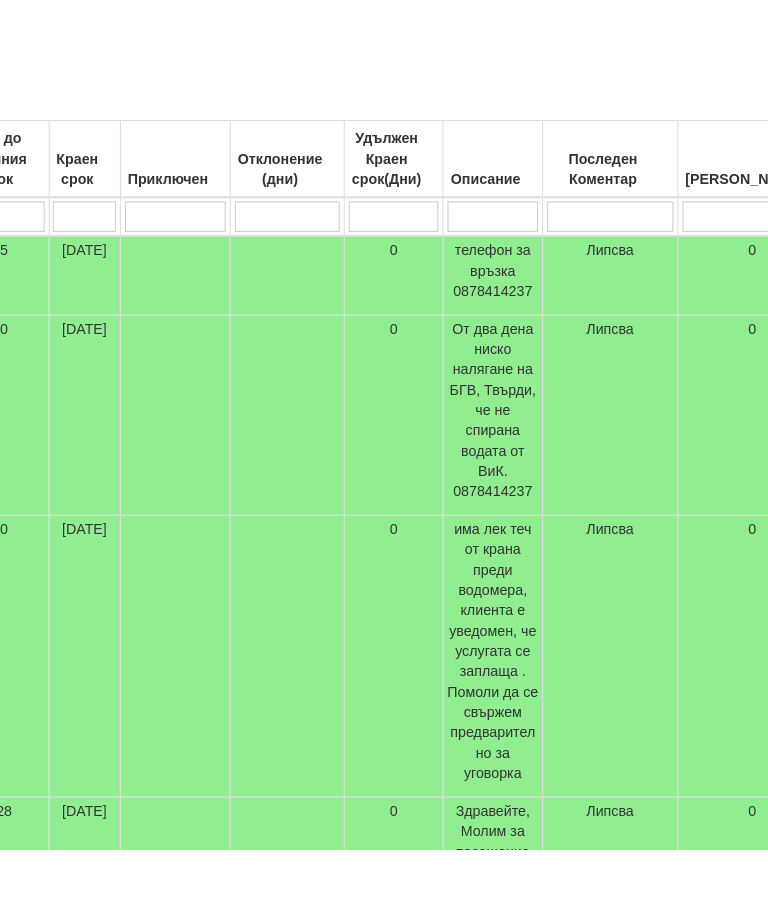 scroll, scrollTop: 329, scrollLeft: 795, axis: both 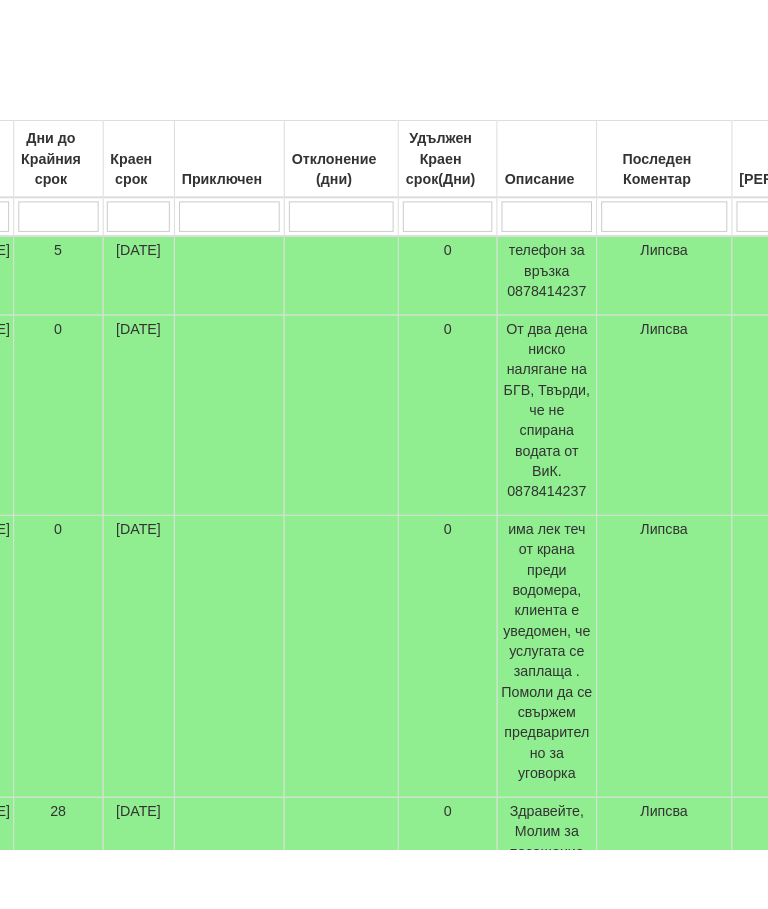 type on "А" 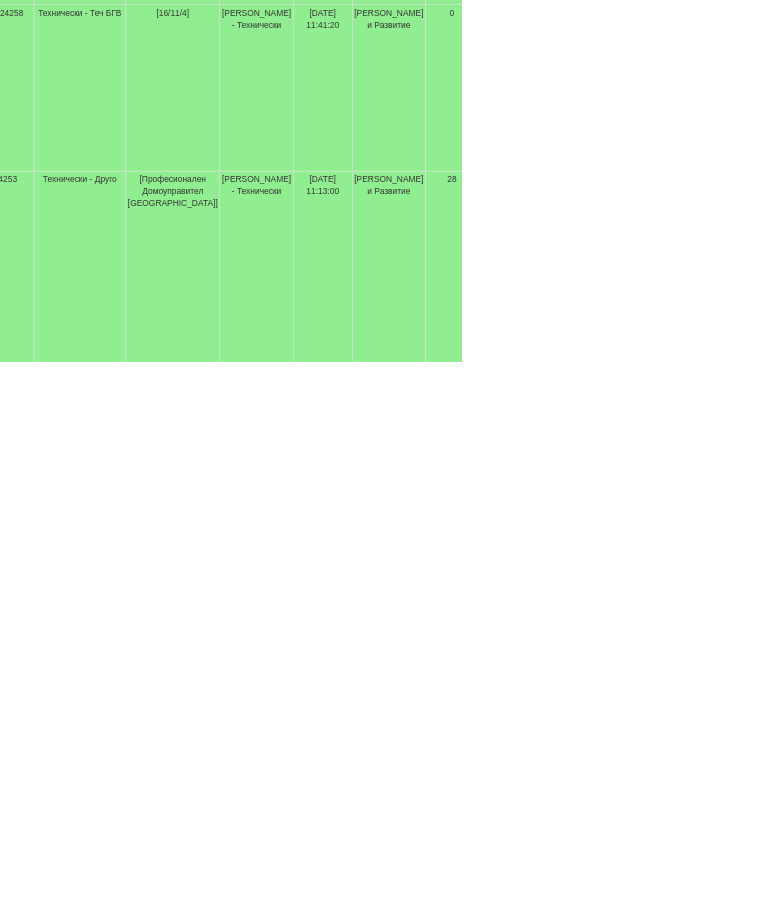 scroll, scrollTop: 595, scrollLeft: 0, axis: vertical 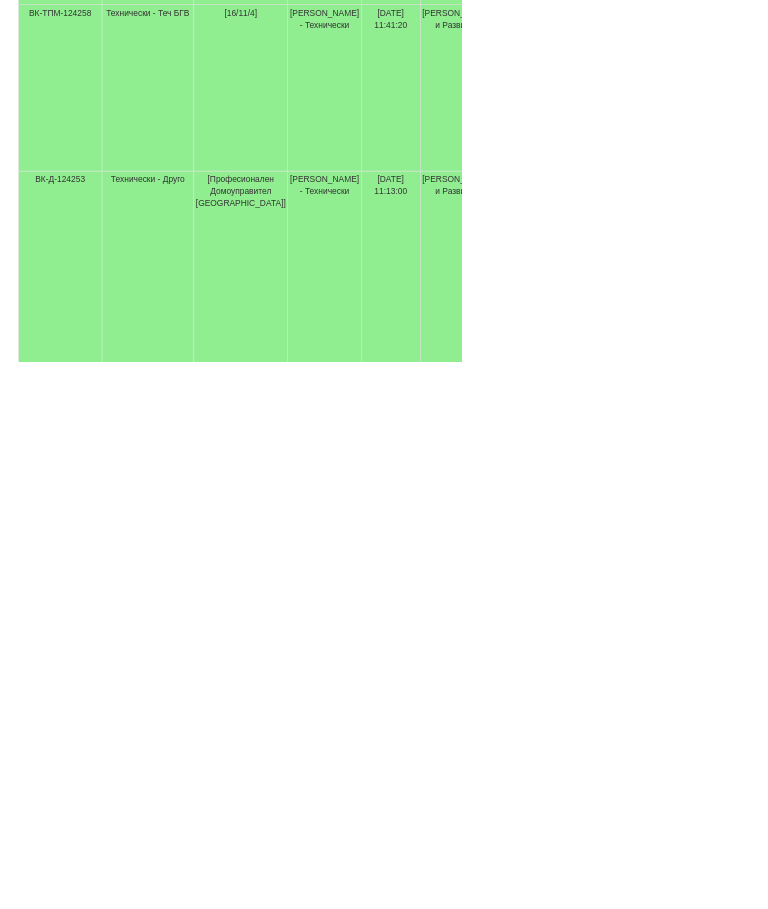 type on "Ак" 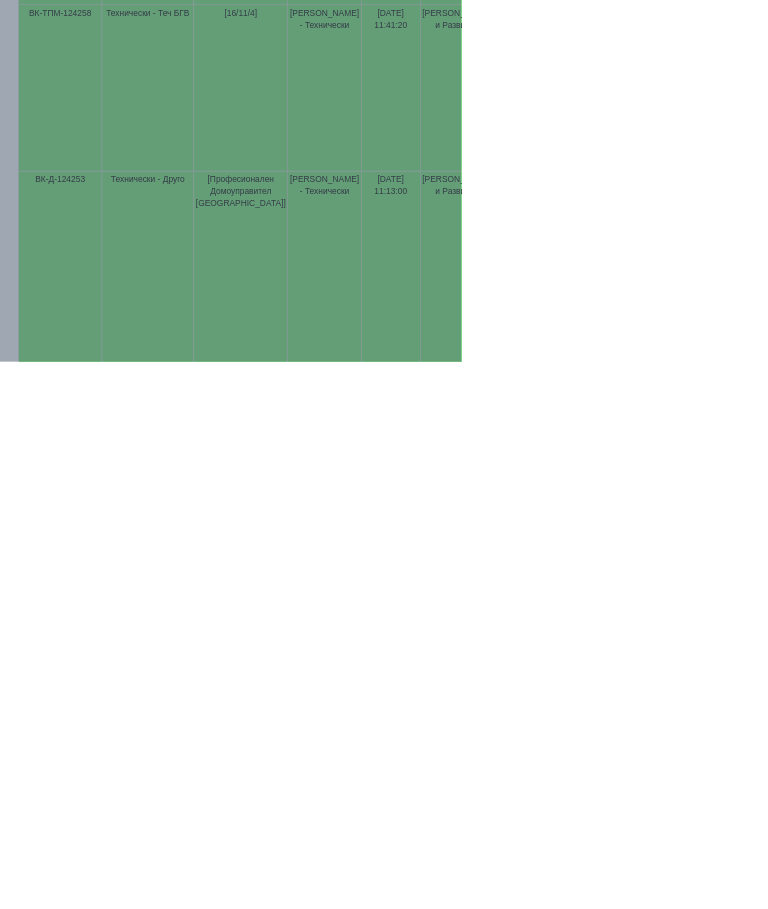scroll, scrollTop: 903, scrollLeft: 0, axis: vertical 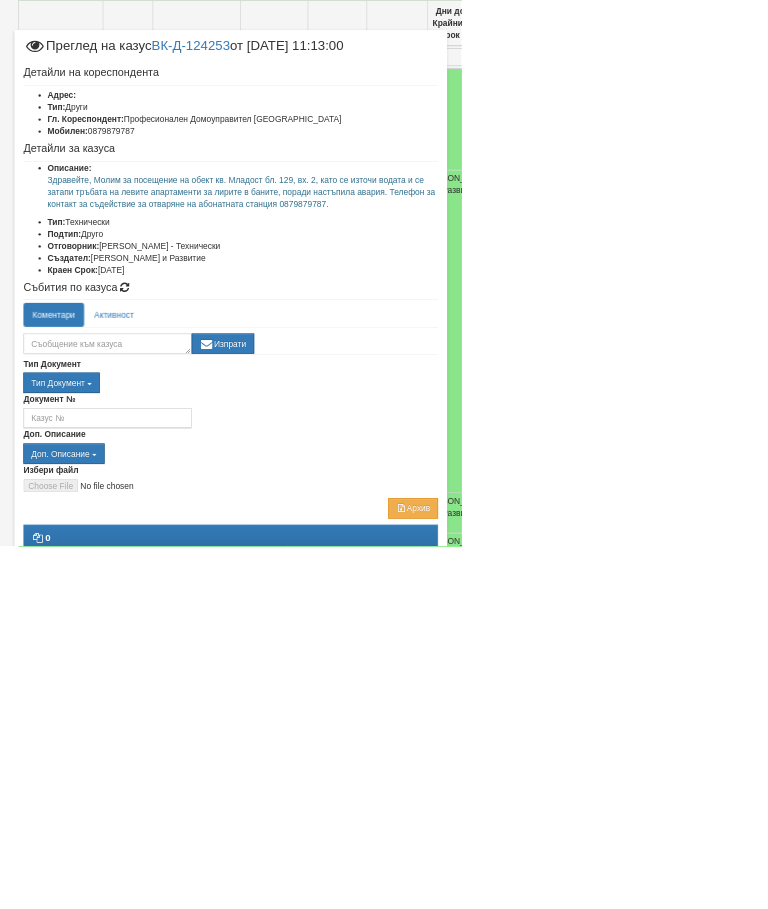 click on "Отказ" at bounding box center (693, 981) 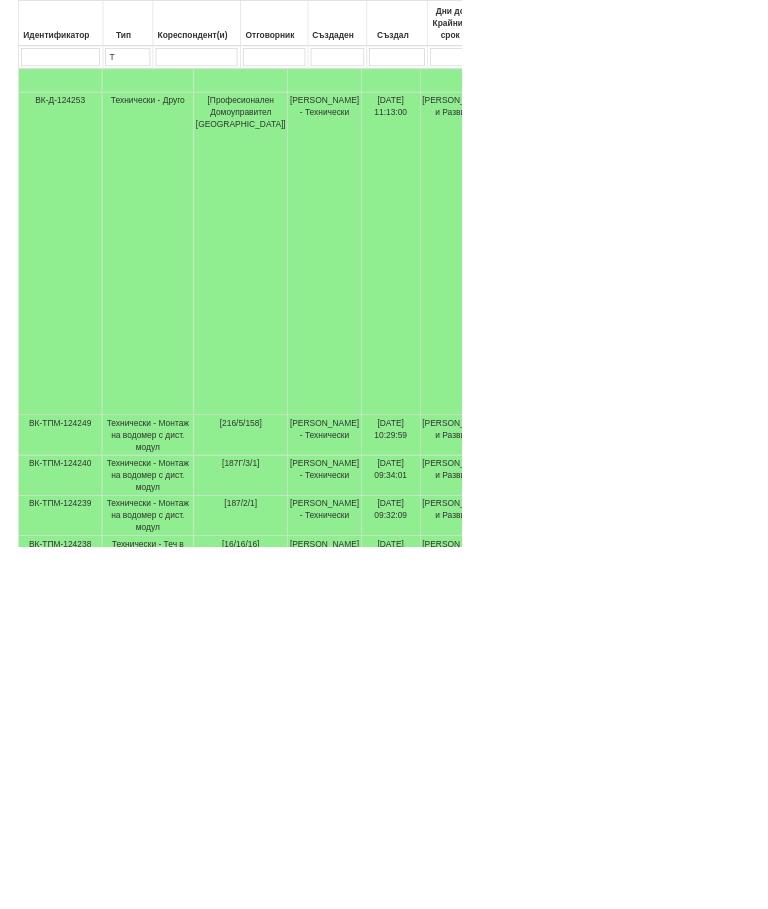 scroll, scrollTop: 909, scrollLeft: 37, axis: both 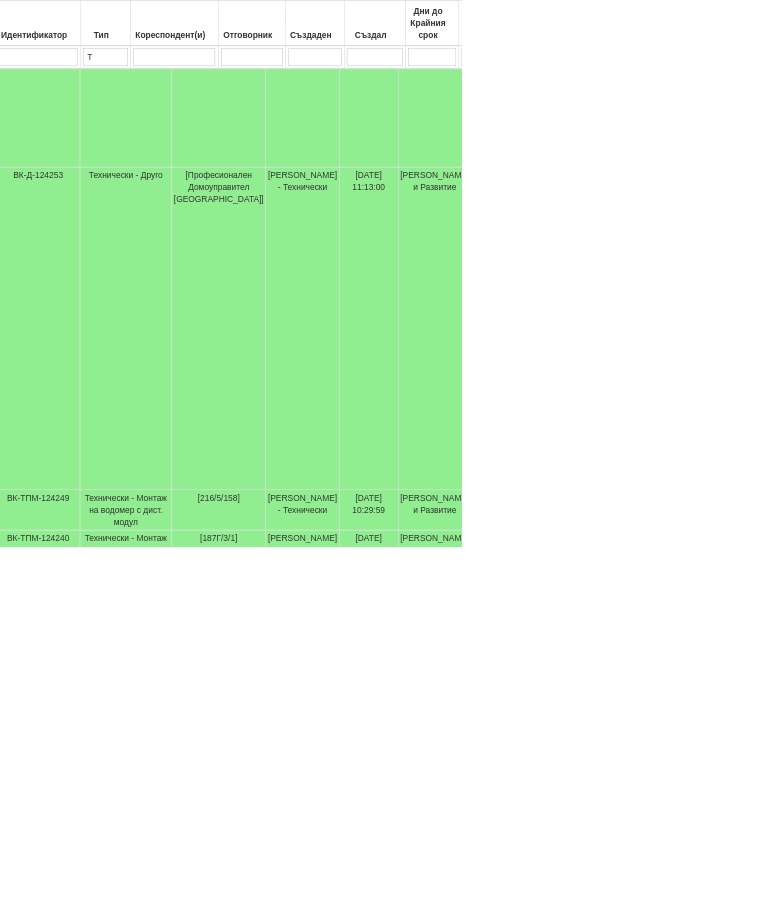 click at bounding box center [876, 1305] 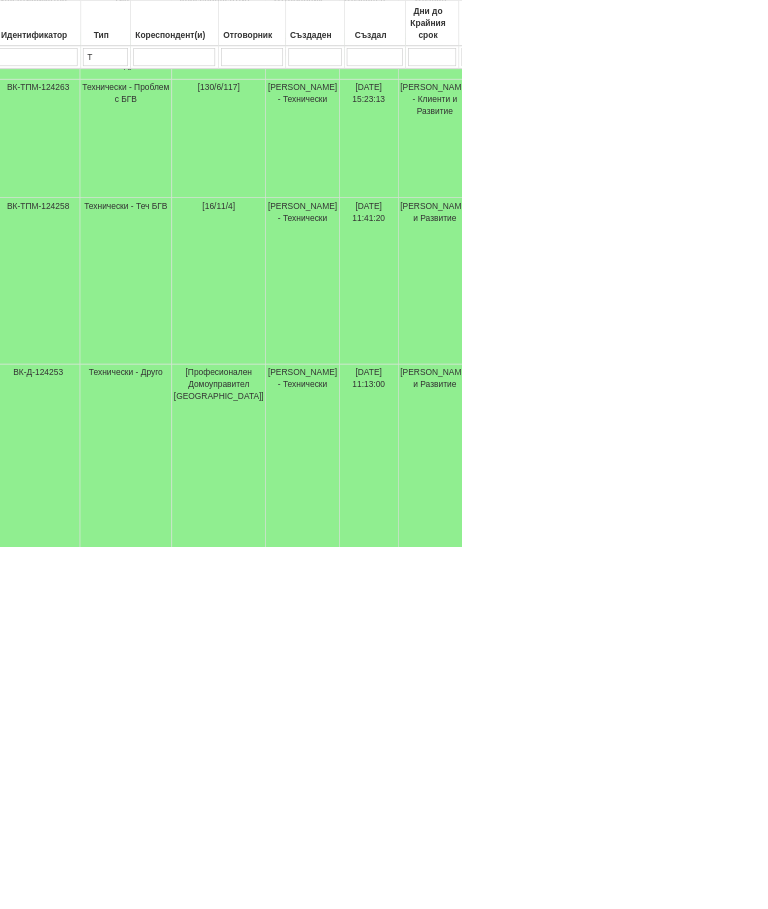 select on "2" 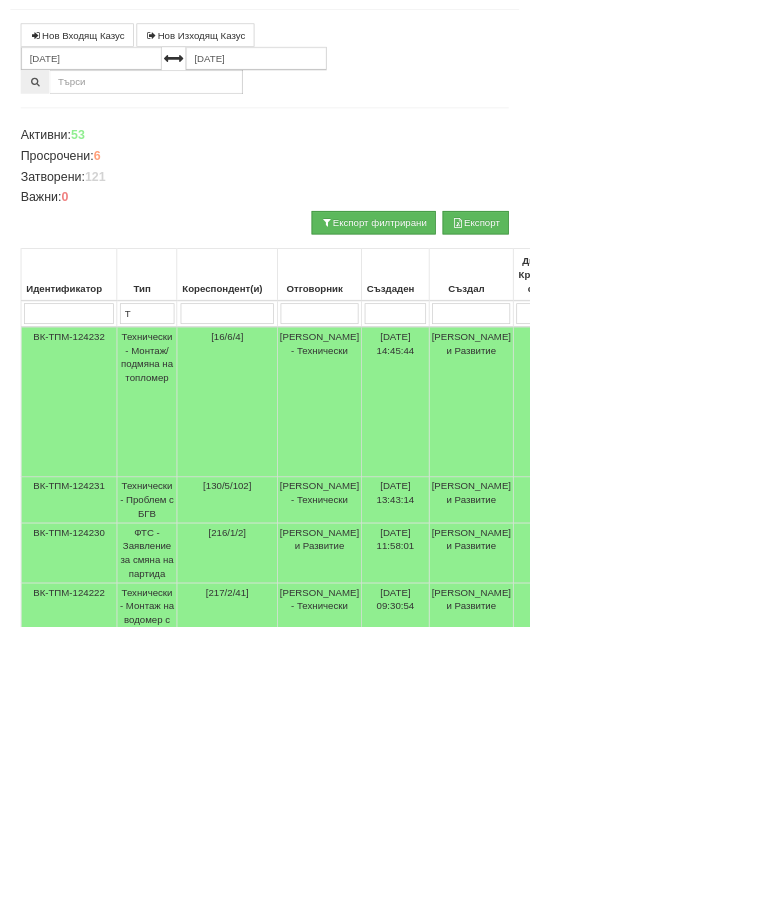 scroll, scrollTop: 0, scrollLeft: 0, axis: both 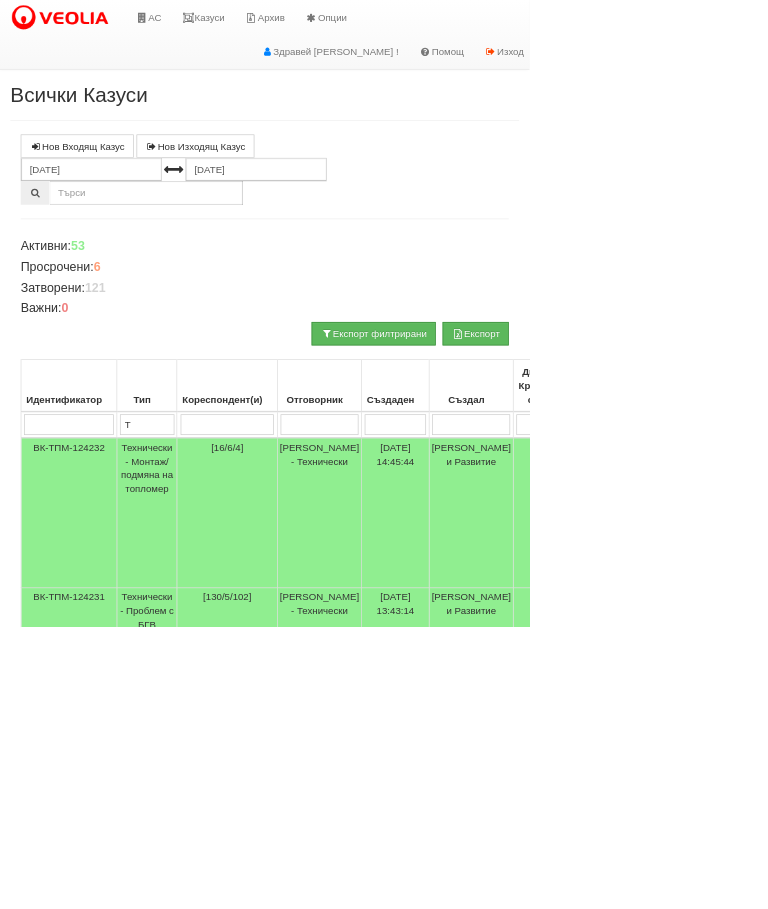 click on "Казуси" at bounding box center (295, 25) 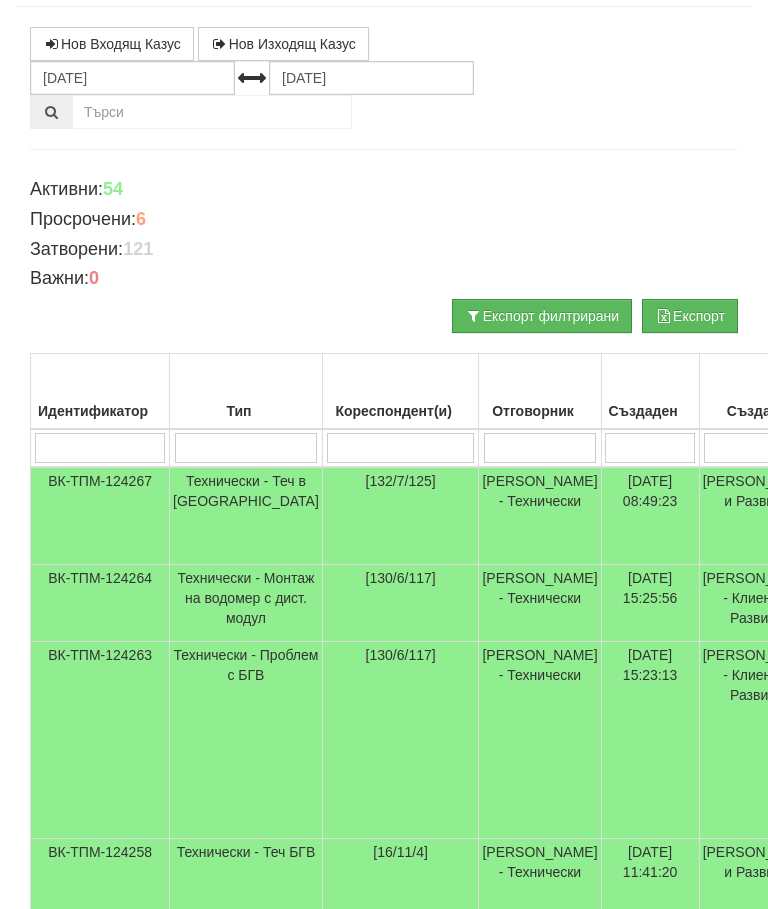 scroll, scrollTop: 204, scrollLeft: 0, axis: vertical 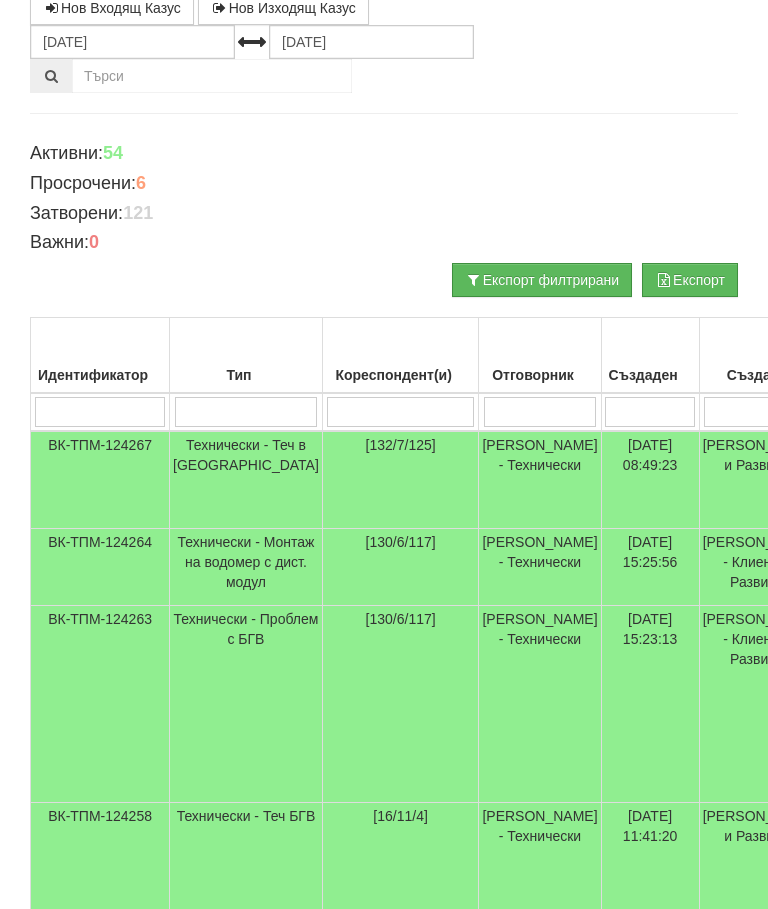 click at bounding box center (246, 412) 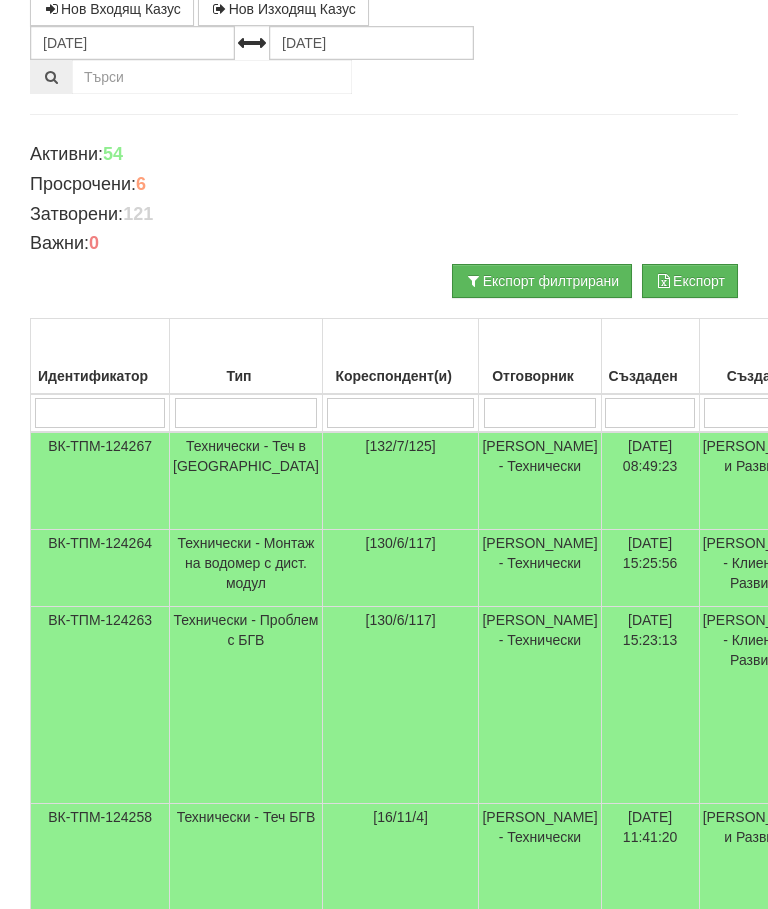 type on "Т" 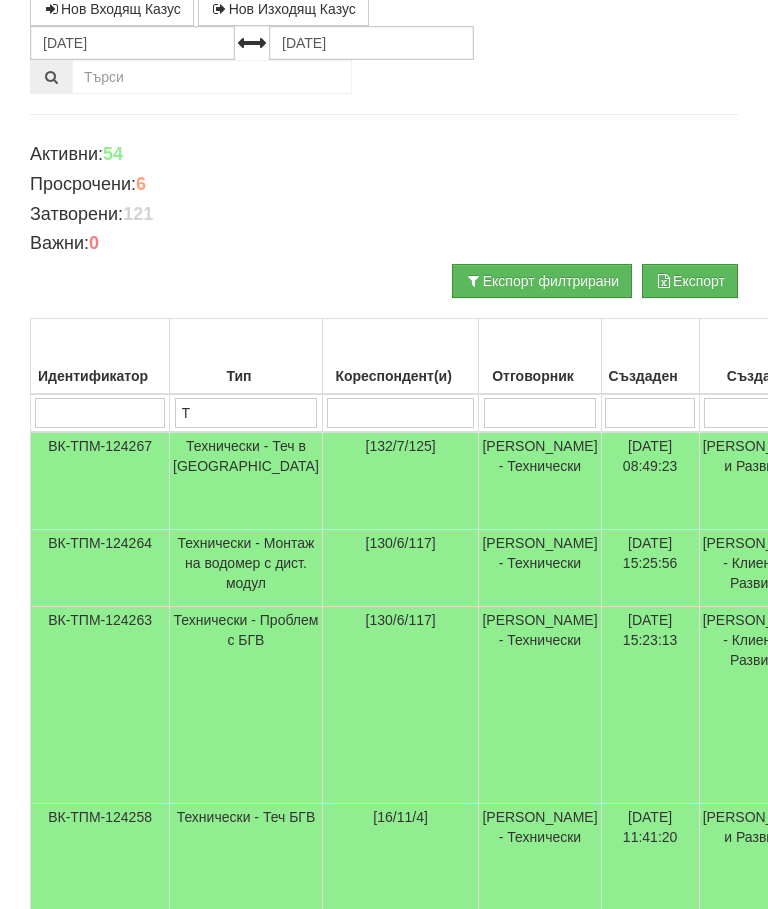 type on "Т" 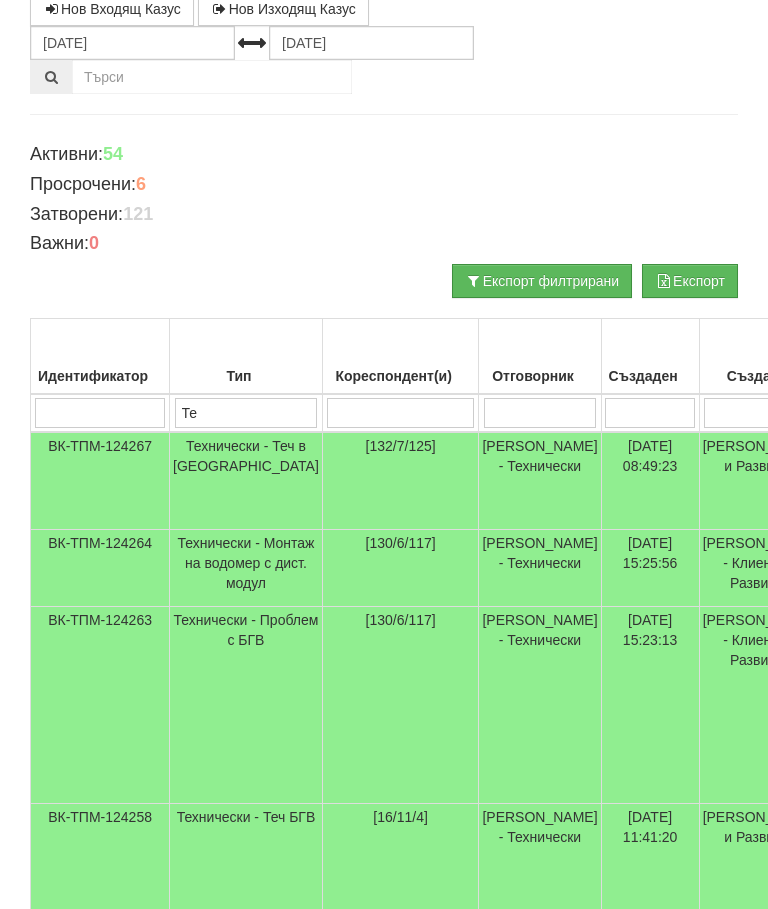 type on "Те" 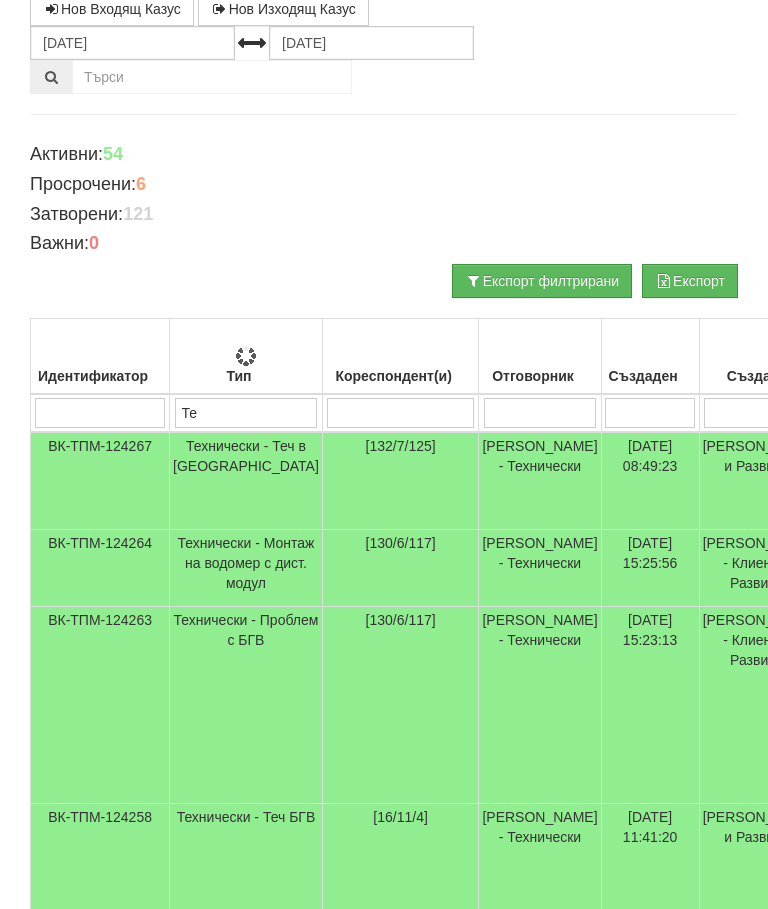type on "Тех" 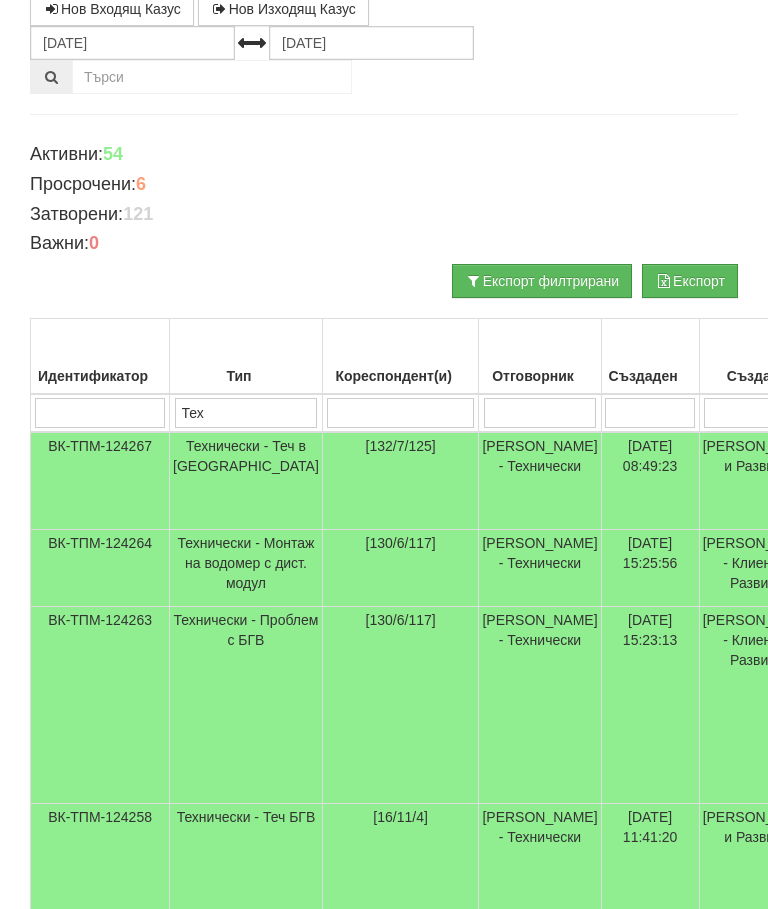 type on "Тех" 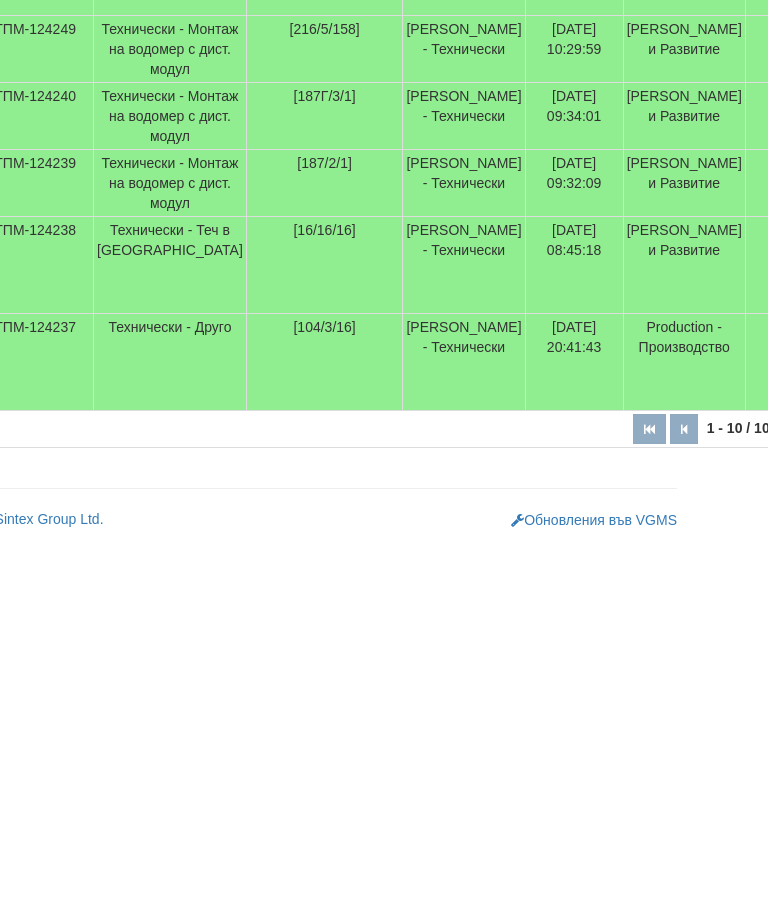 scroll, scrollTop: 1668, scrollLeft: 107, axis: both 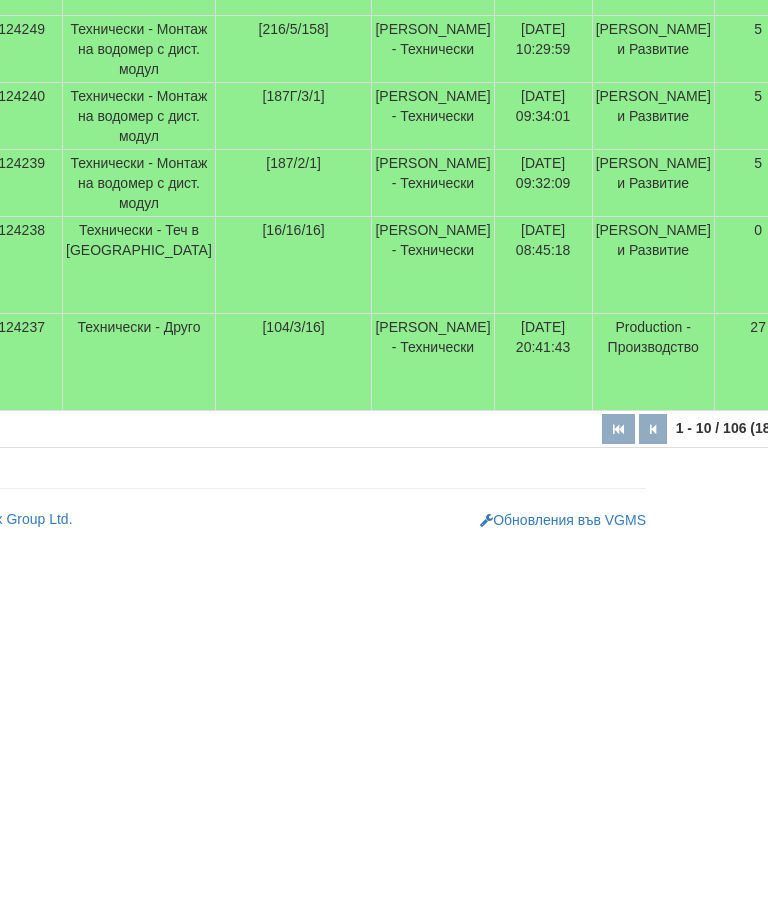 type on "Тех" 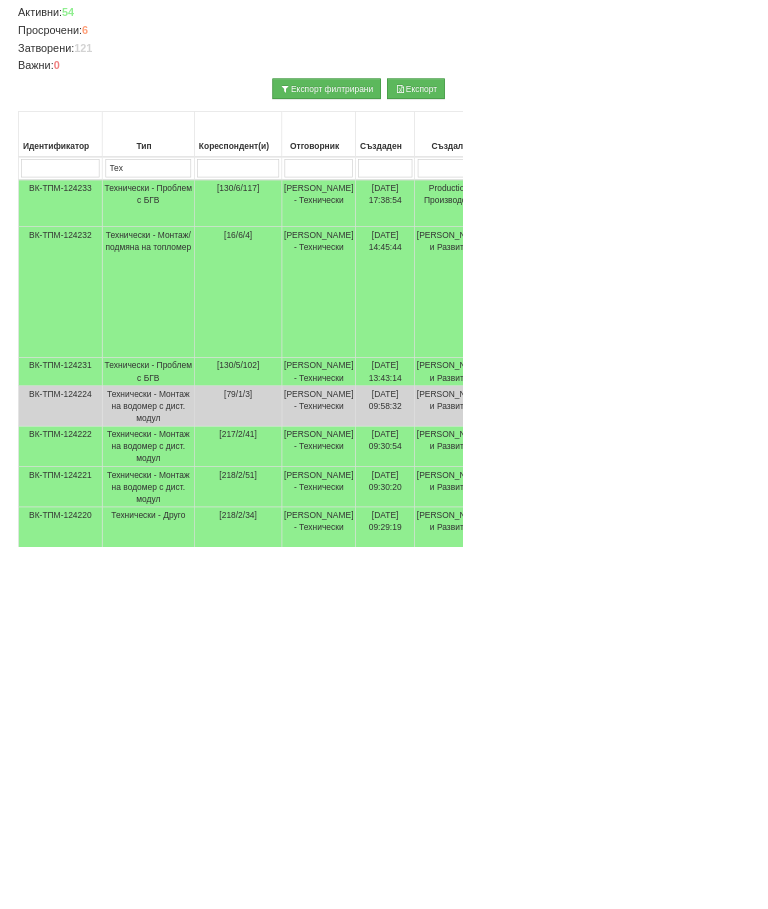 scroll, scrollTop: 335, scrollLeft: 0, axis: vertical 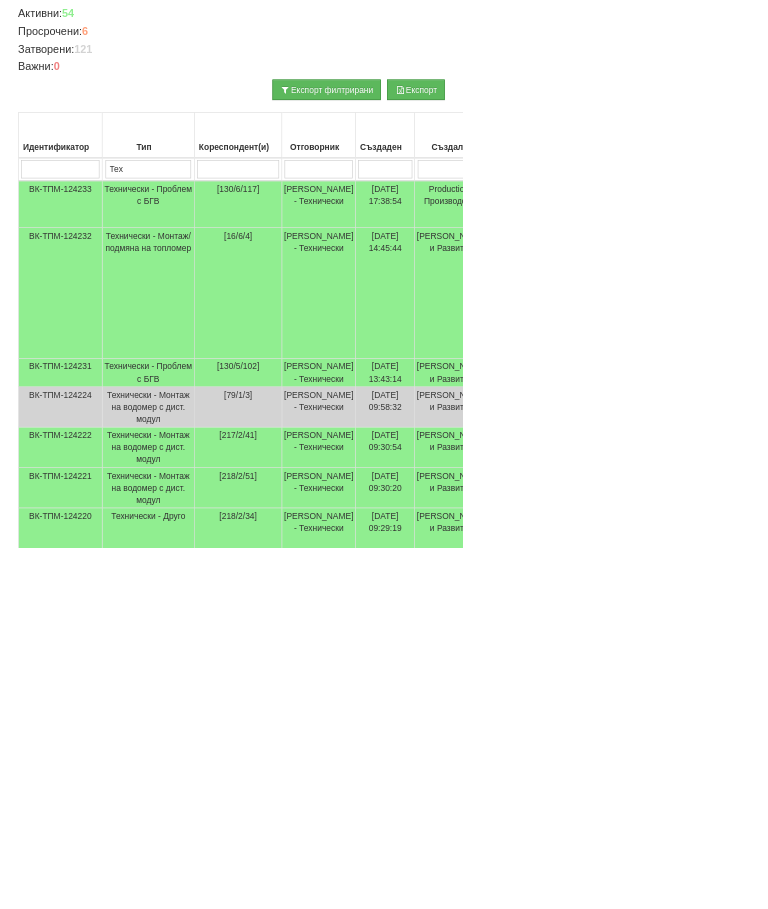 click at bounding box center [893, 1529] 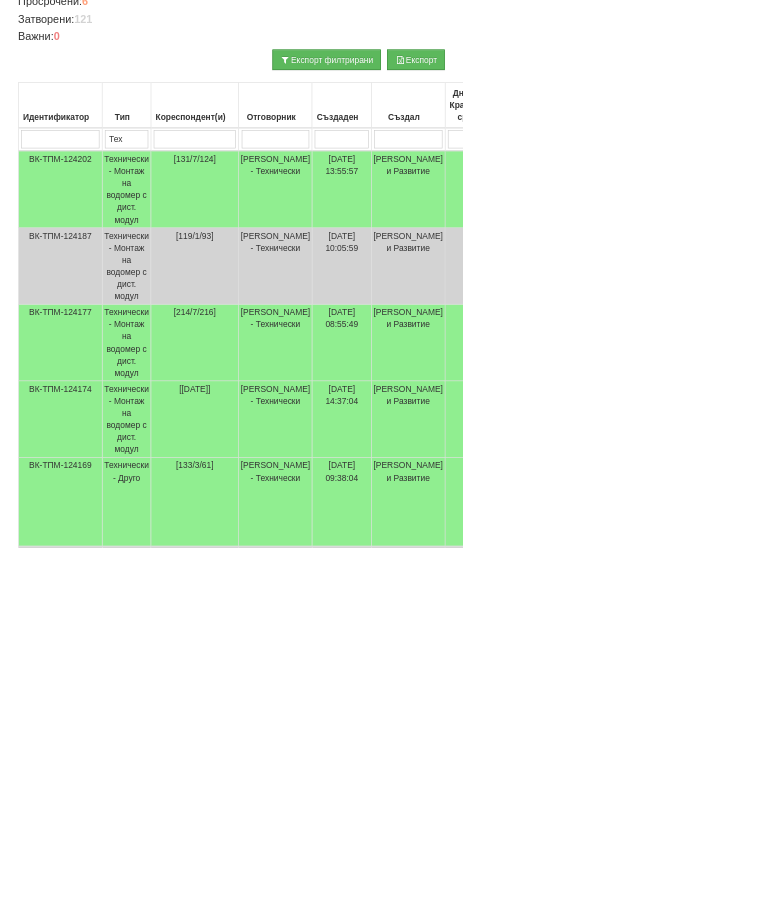 scroll, scrollTop: 385, scrollLeft: 0, axis: vertical 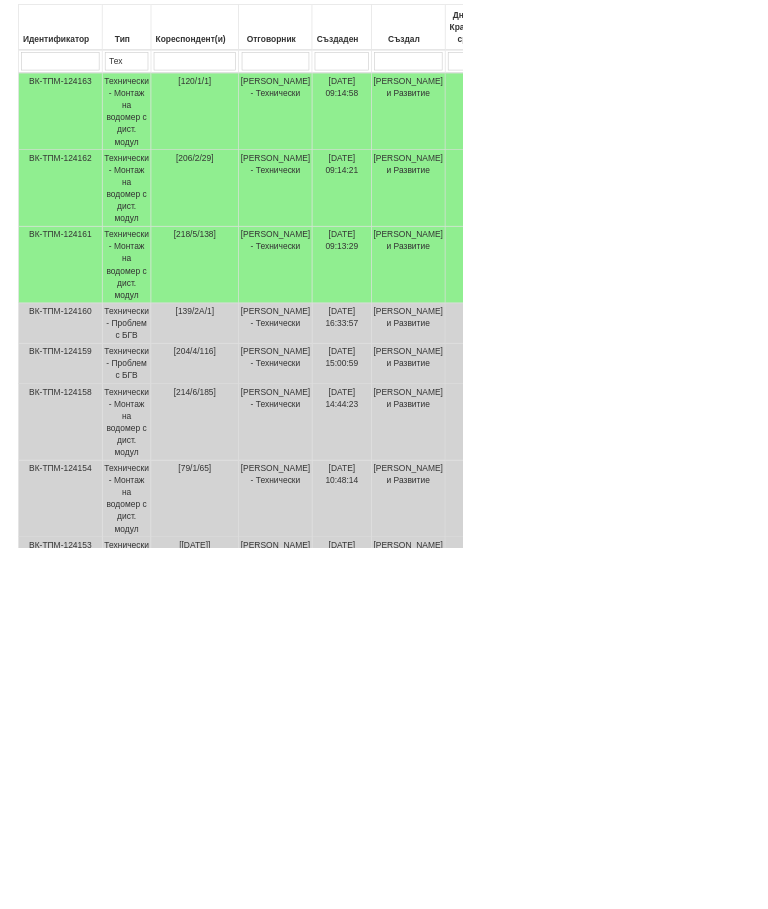 click at bounding box center (857, 1459) 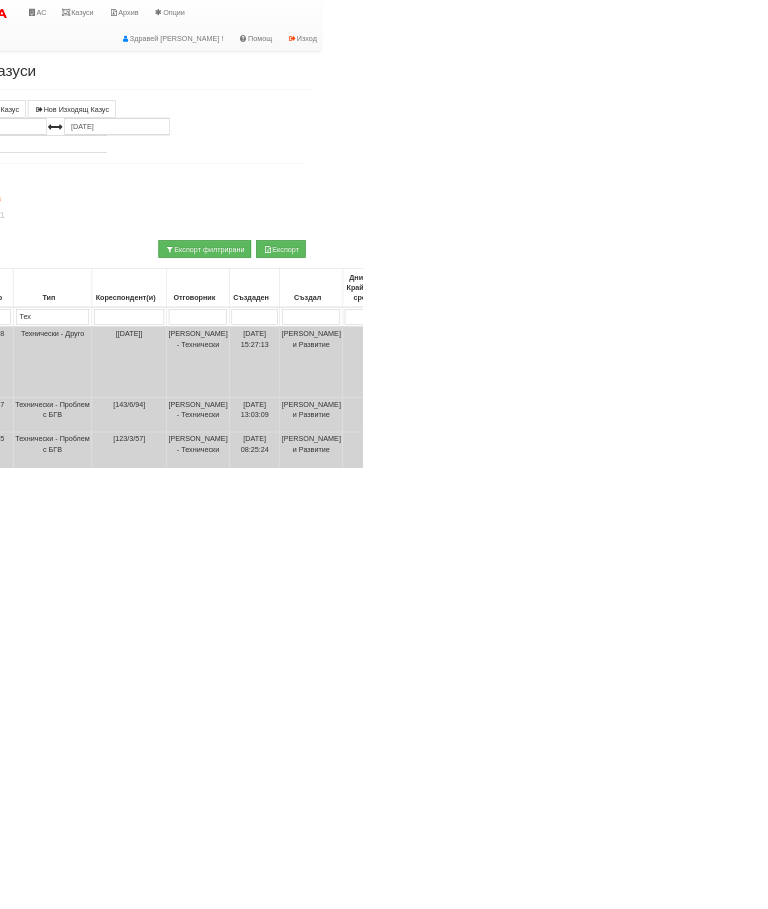 scroll, scrollTop: 0, scrollLeft: 80, axis: horizontal 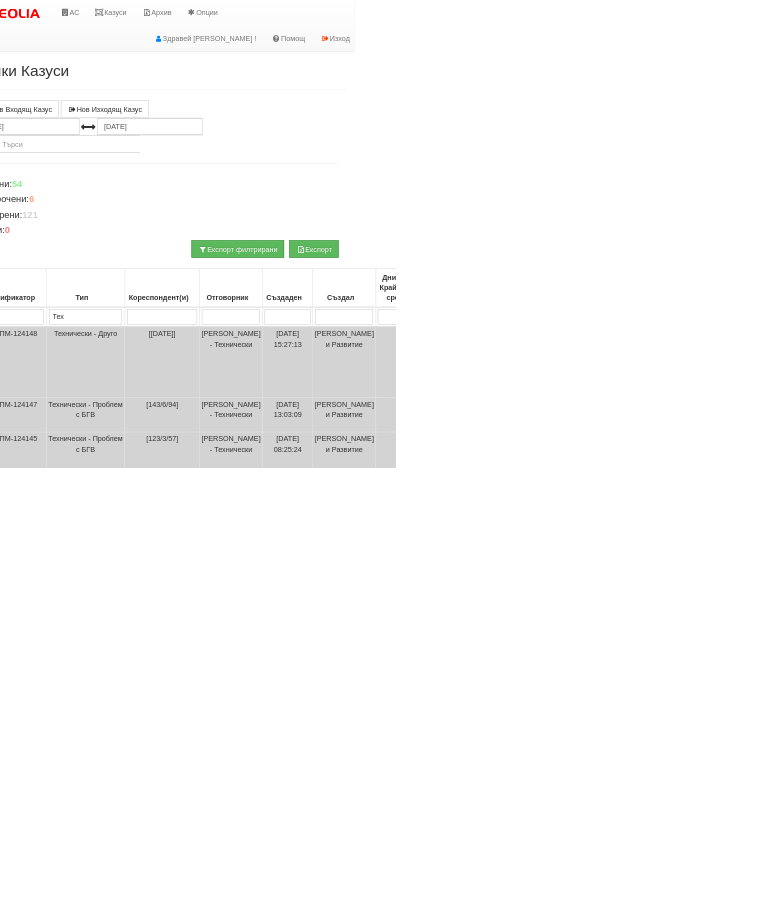 click at bounding box center (817, 1454) 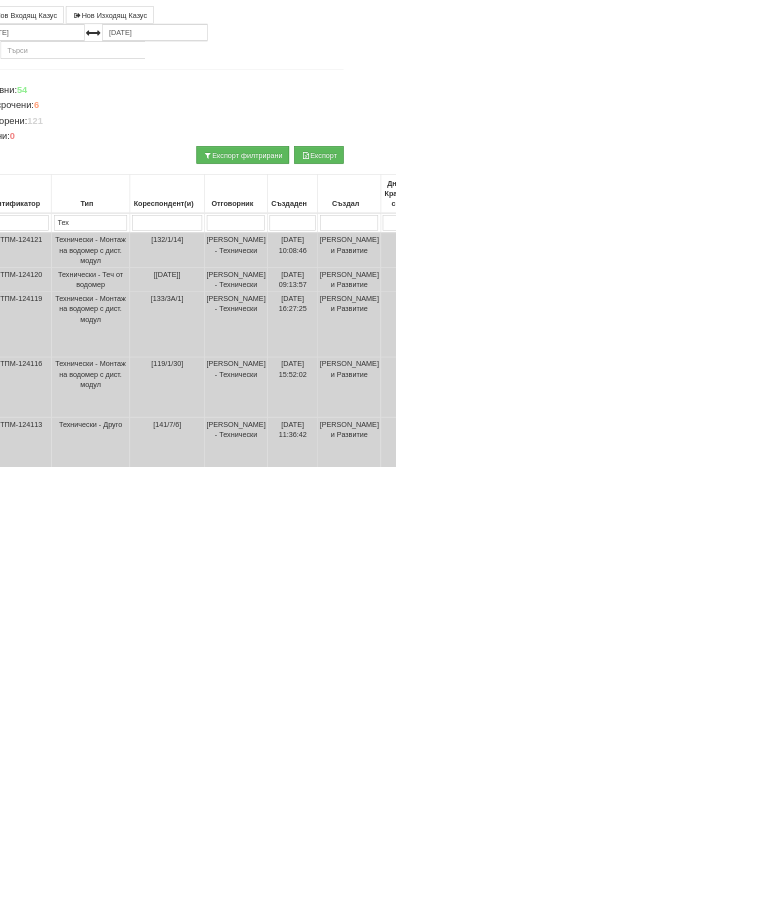 scroll, scrollTop: 180, scrollLeft: 70, axis: both 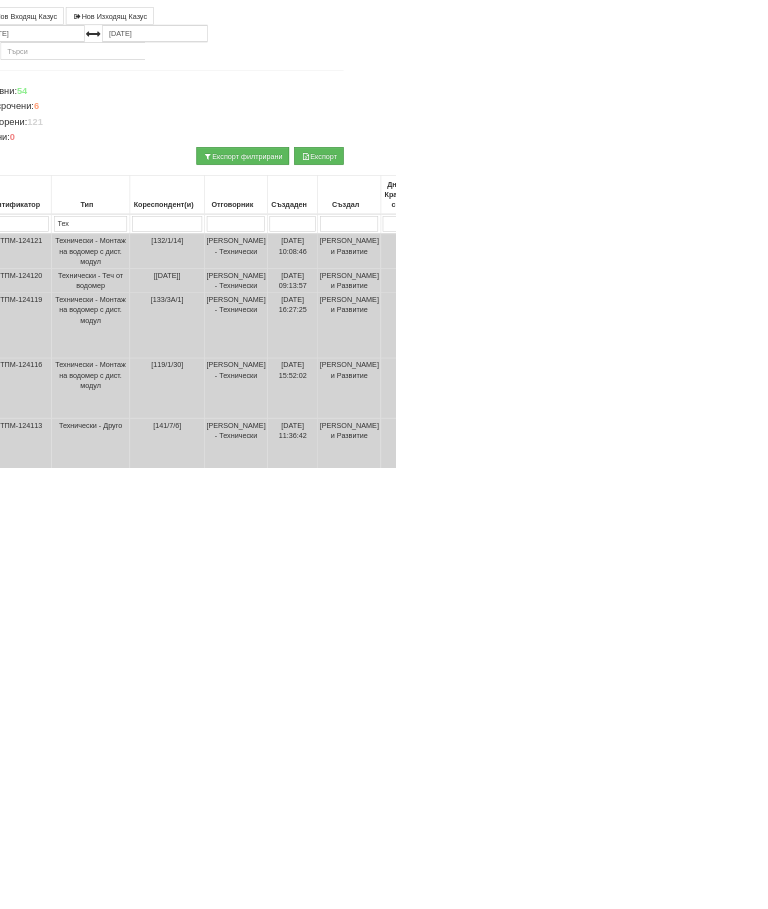 click at bounding box center (836, 1394) 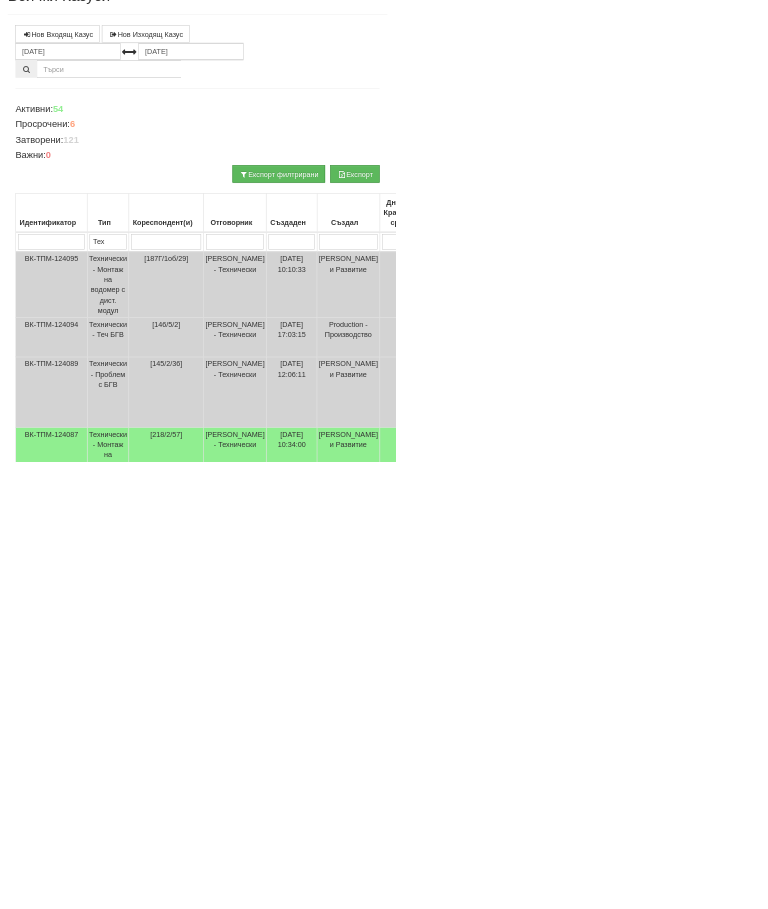 scroll, scrollTop: 0, scrollLeft: 0, axis: both 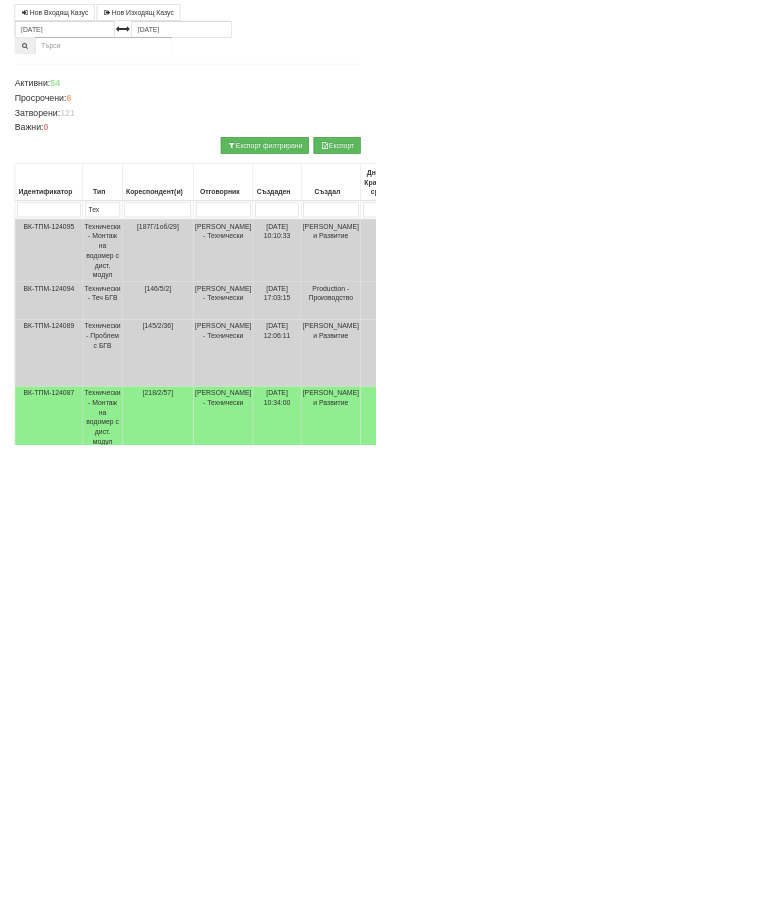 click at bounding box center (860, 1748) 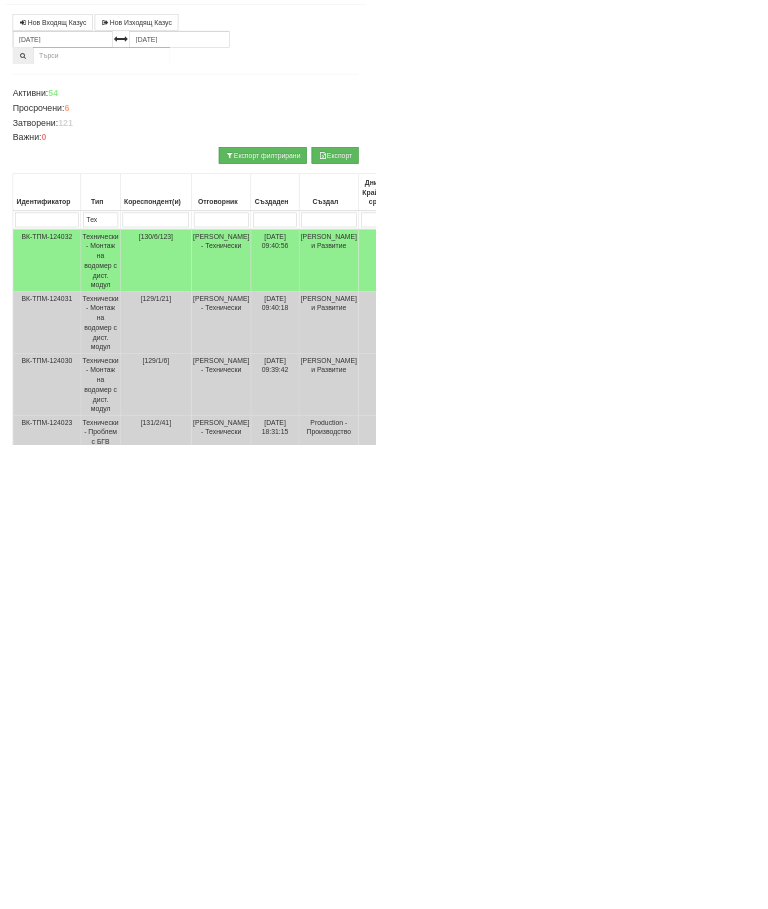 scroll, scrollTop: 166, scrollLeft: 4, axis: both 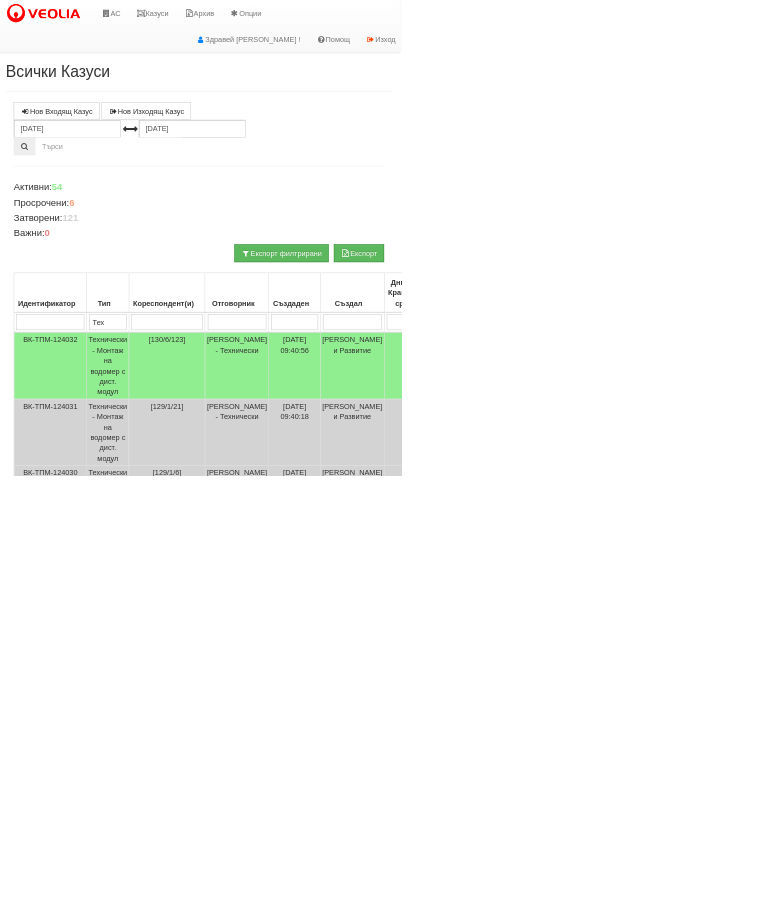 select on "9" 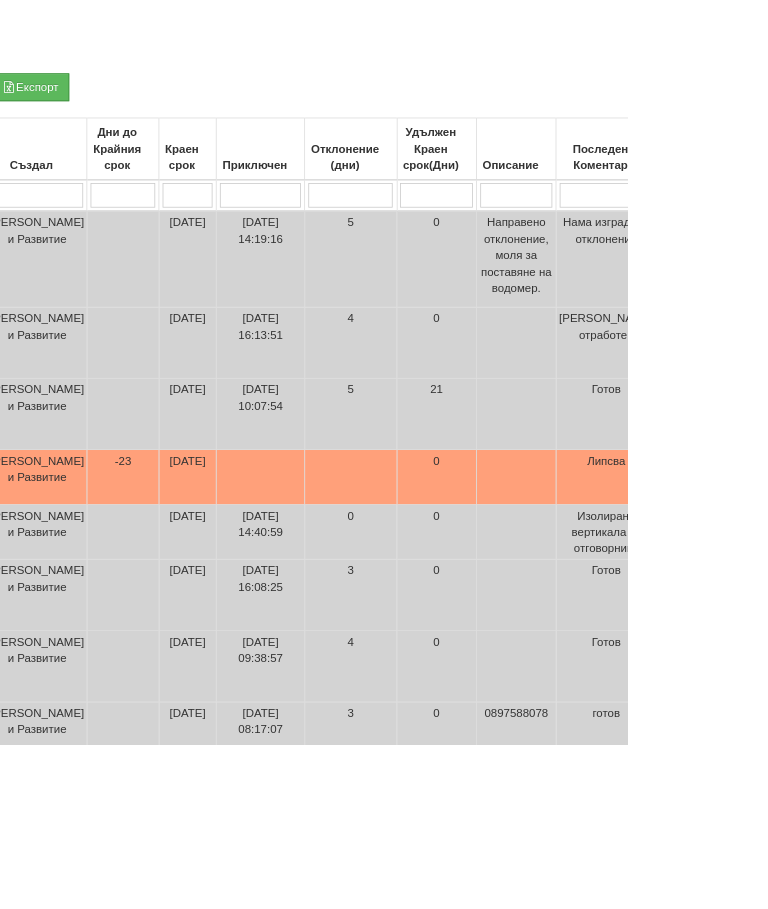 scroll, scrollTop: 415, scrollLeft: 652, axis: both 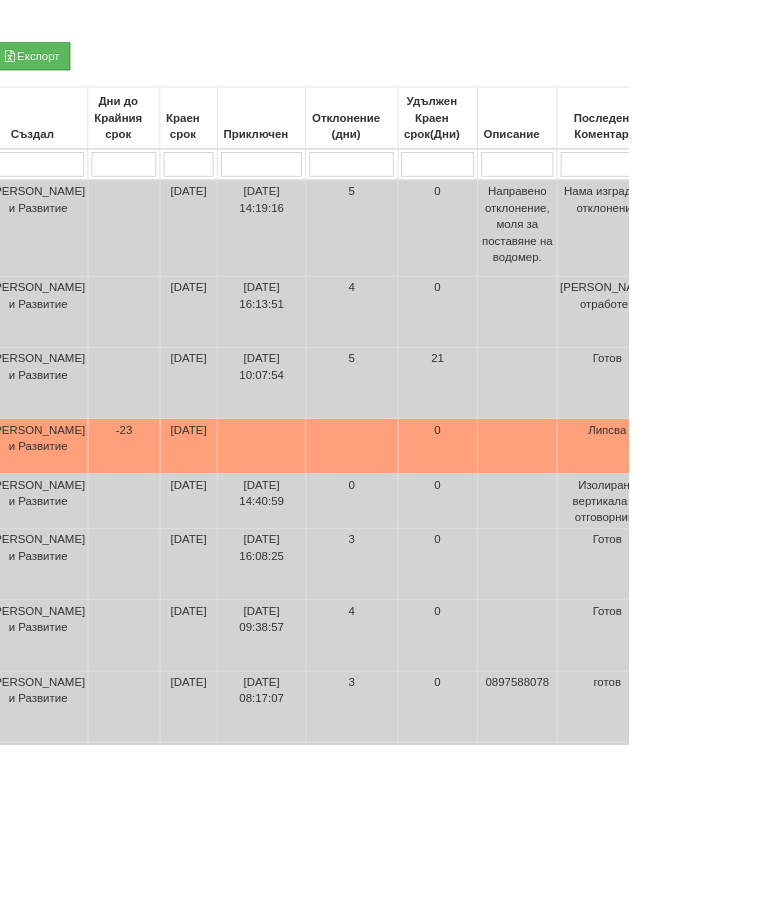 click at bounding box center [988, 201] 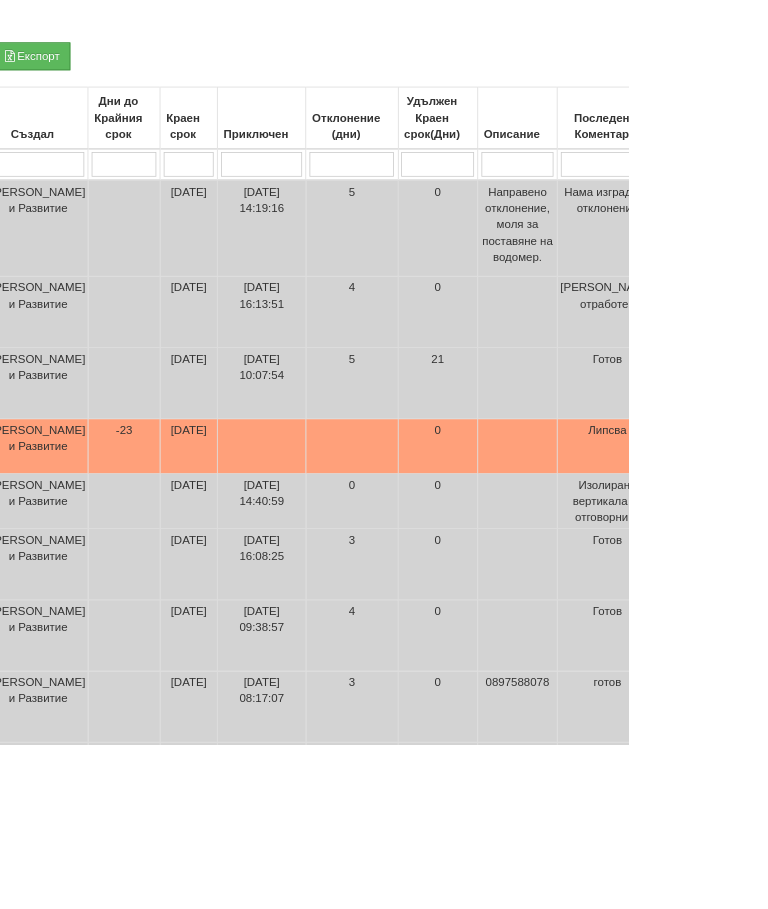 type on "П" 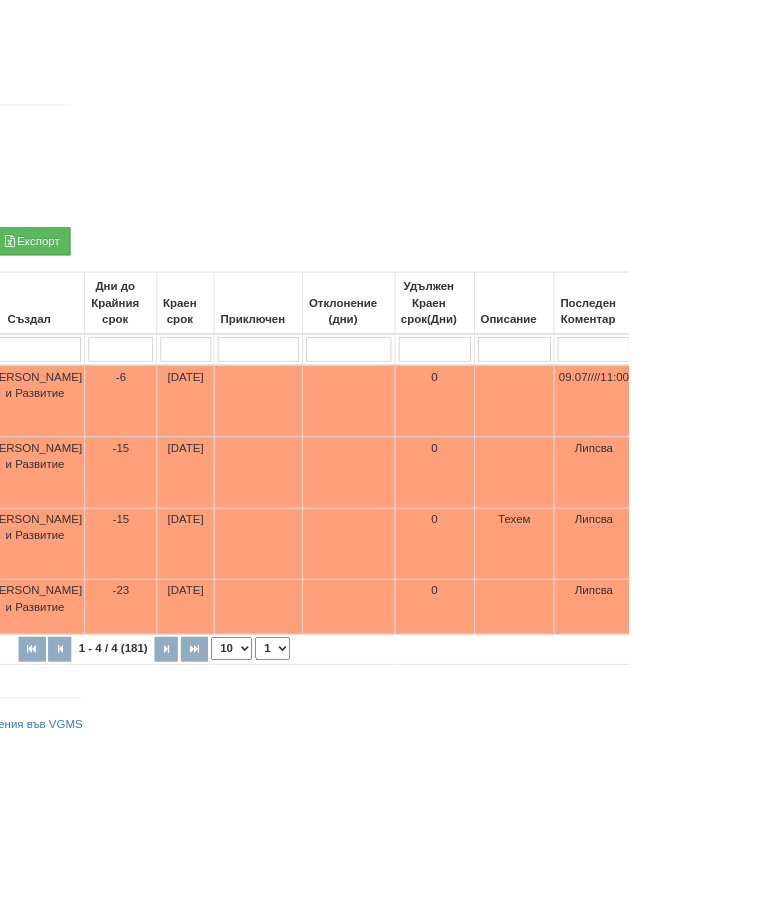 select on "1" 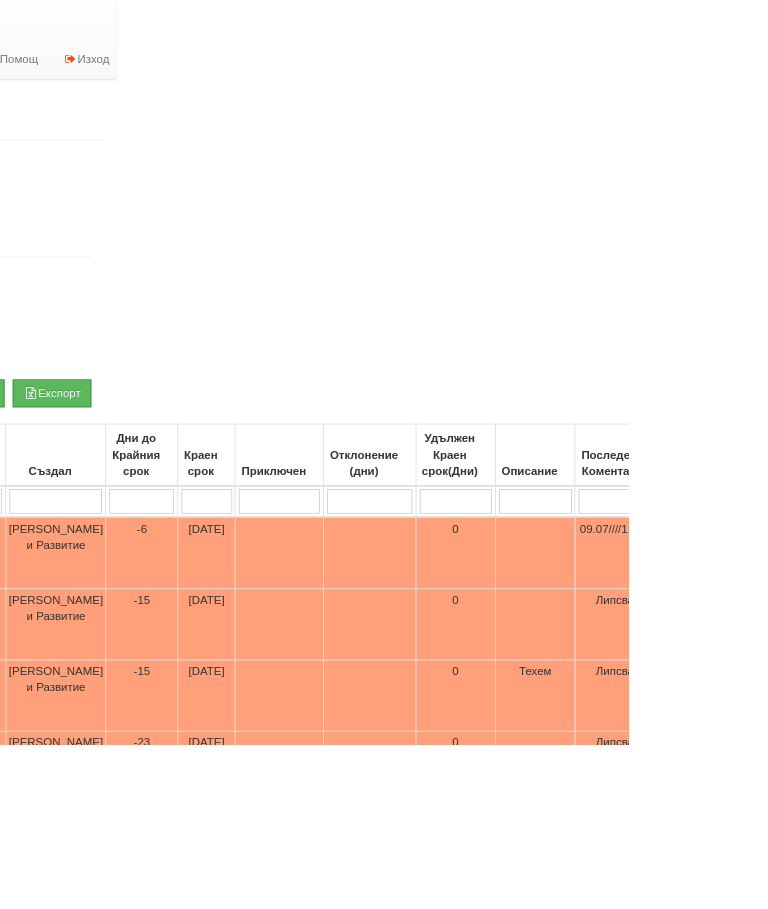 type on "Пр" 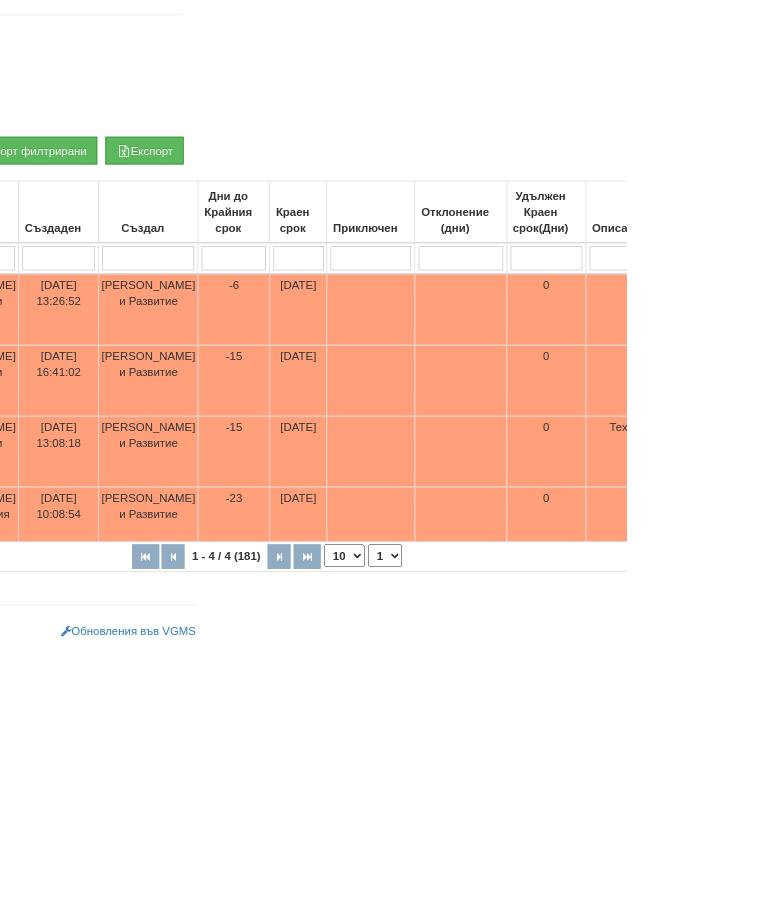 scroll, scrollTop: 206, scrollLeft: 513, axis: both 